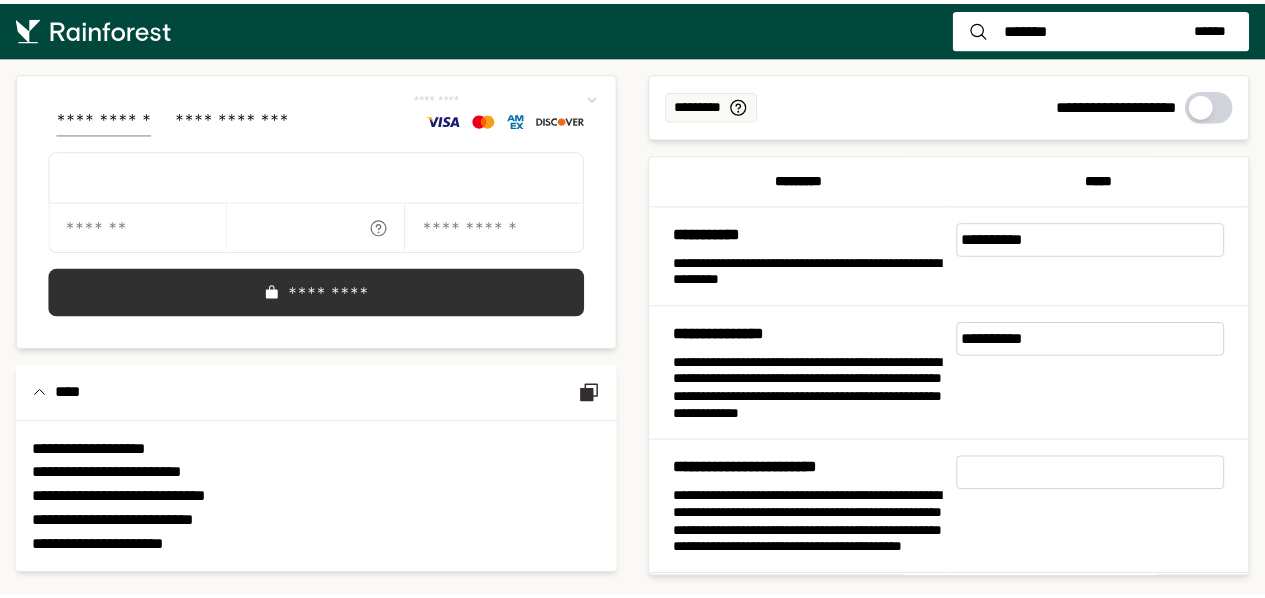 scroll, scrollTop: 0, scrollLeft: 0, axis: both 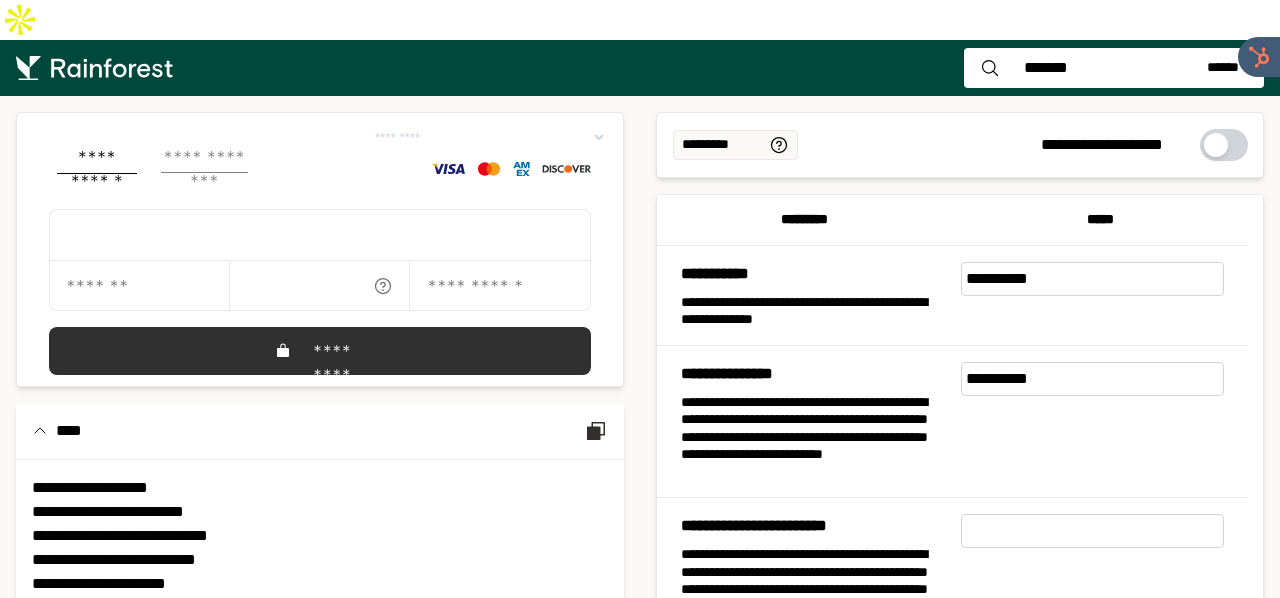 click on "**********" at bounding box center [204, 159] 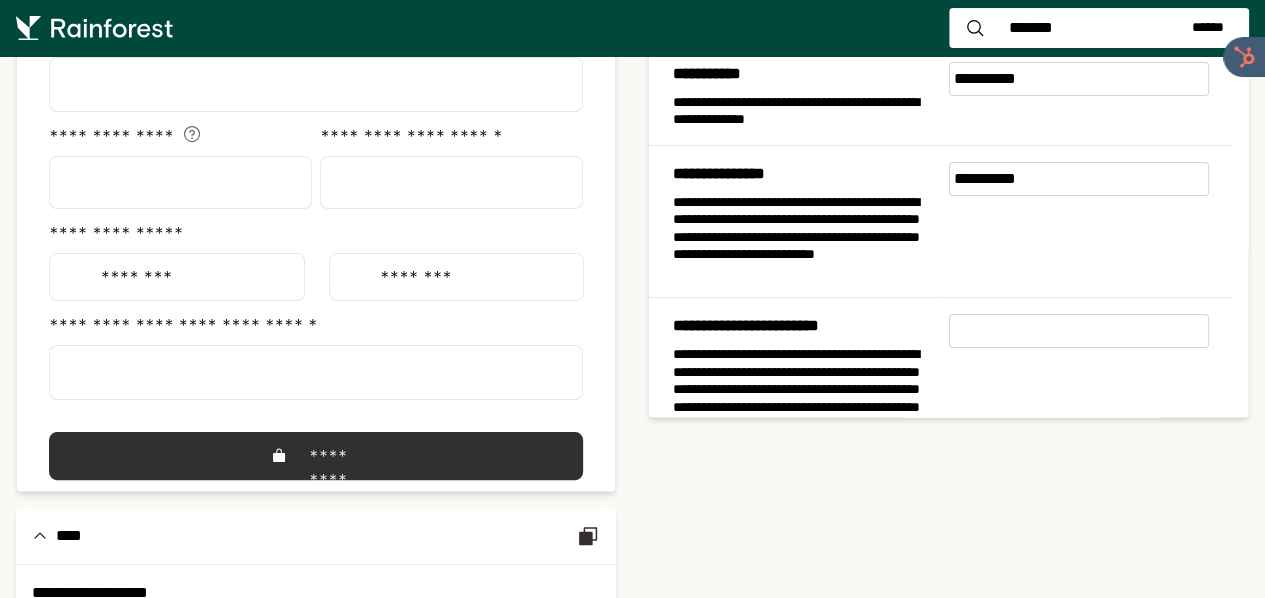 scroll, scrollTop: 295, scrollLeft: 0, axis: vertical 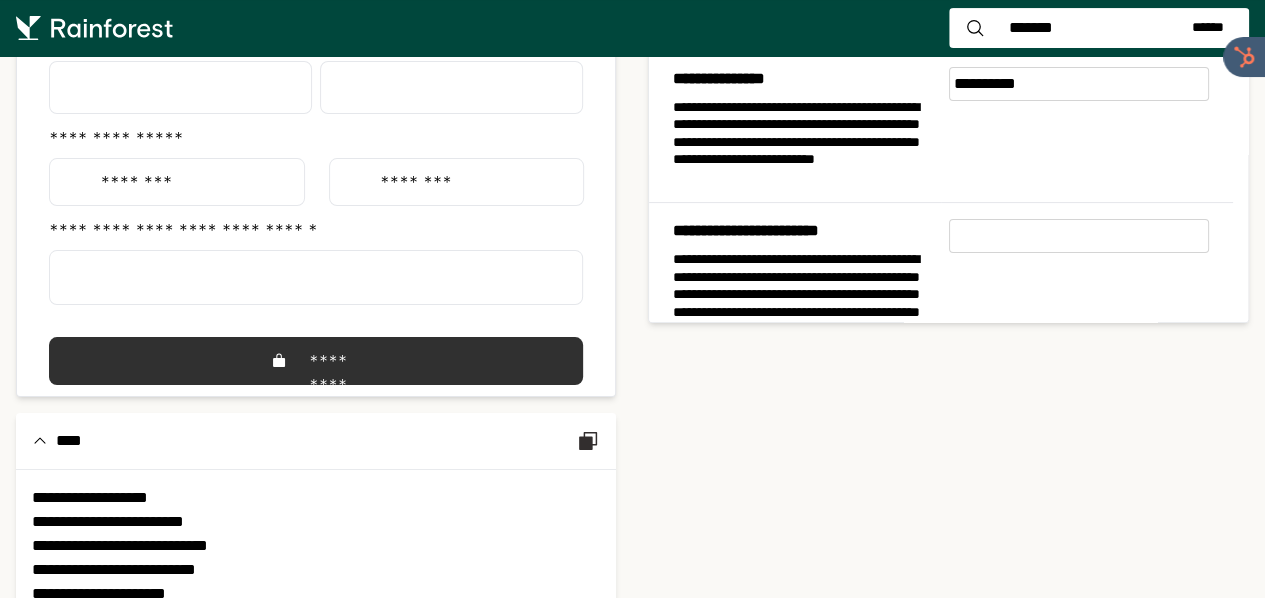 click on "**********" at bounding box center [316, 546] 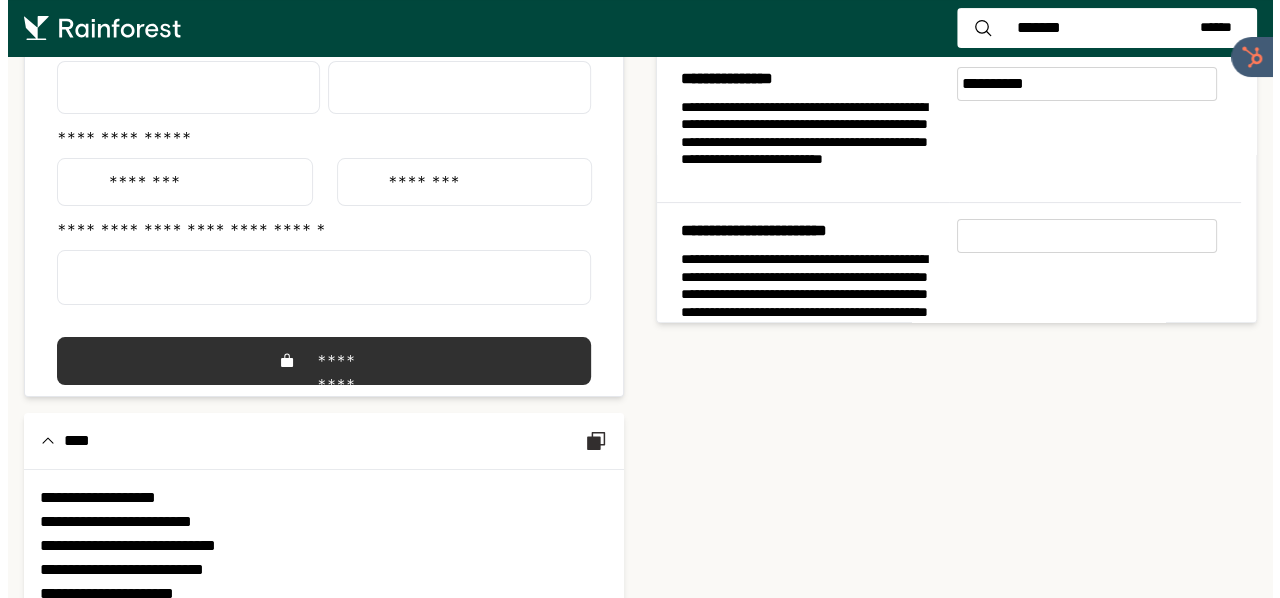 scroll, scrollTop: 0, scrollLeft: 0, axis: both 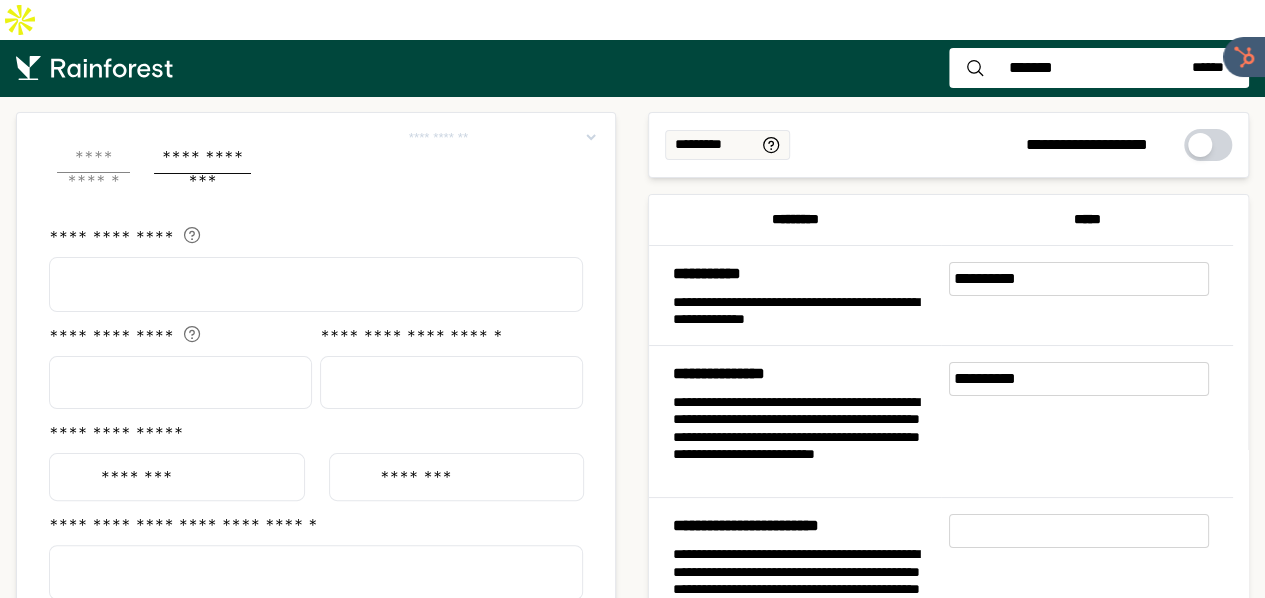 click on "**********" at bounding box center [93, 159] 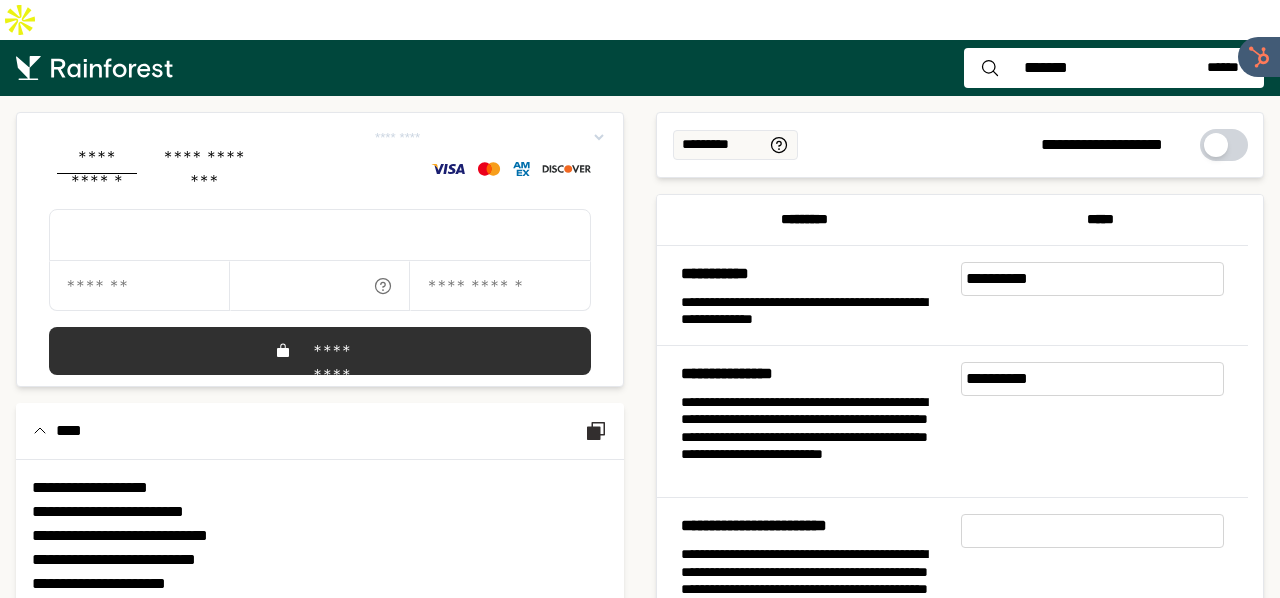 click on "**********" at bounding box center [1093, 279] 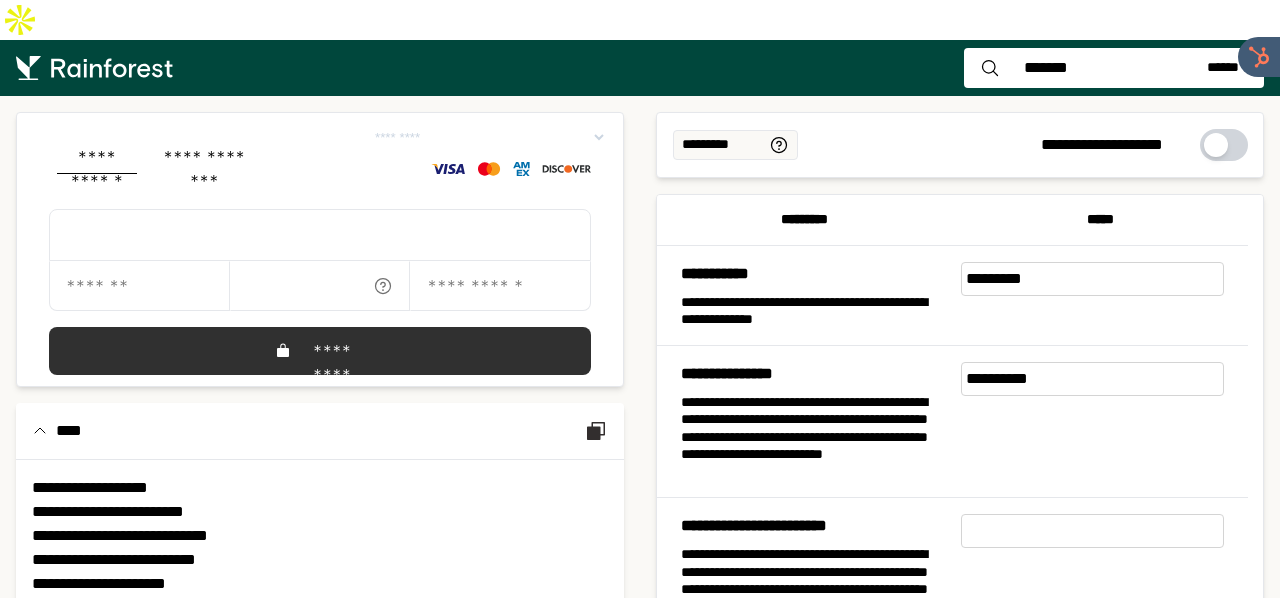 click on "**********" 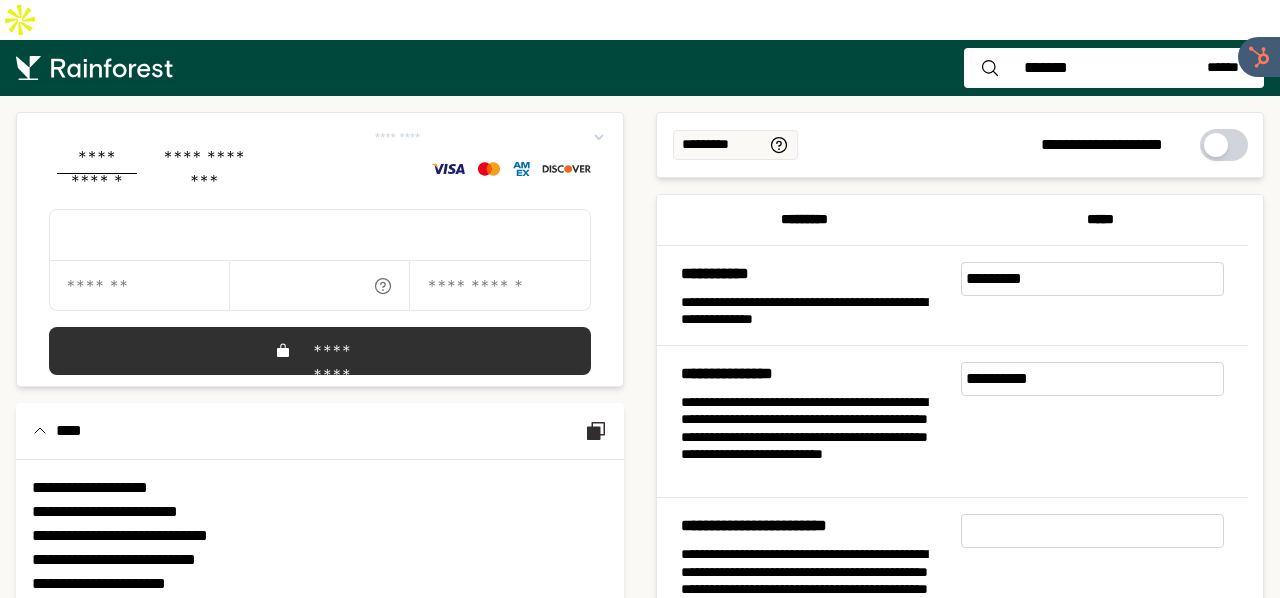 click on "*********" at bounding box center (1093, 279) 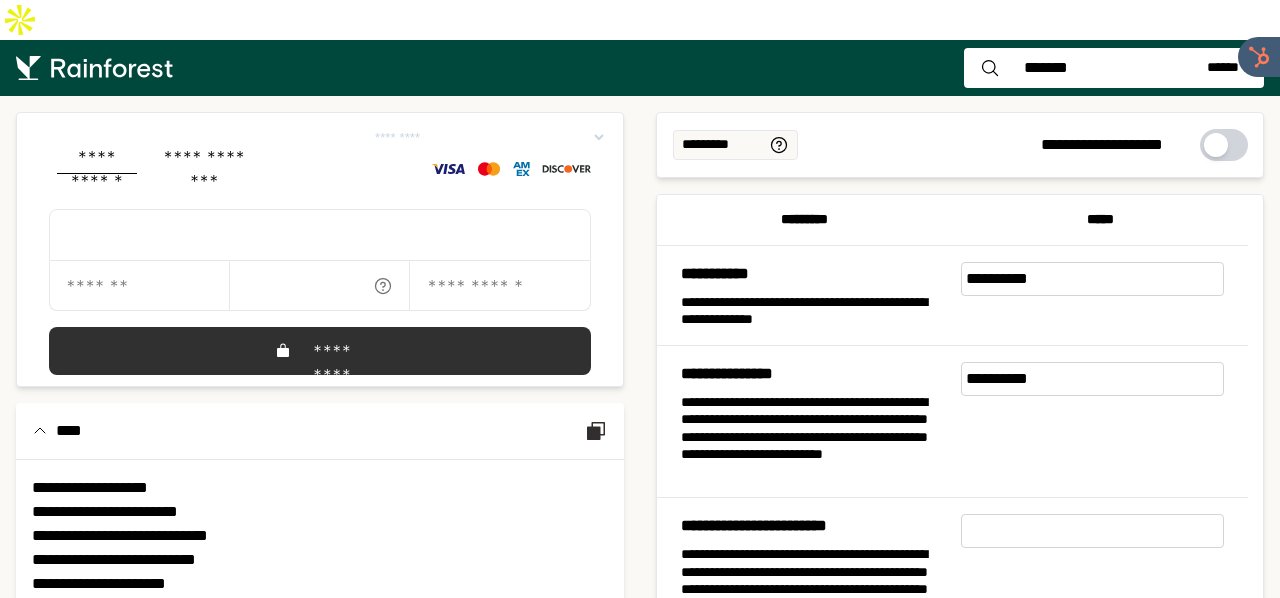 type on "**********" 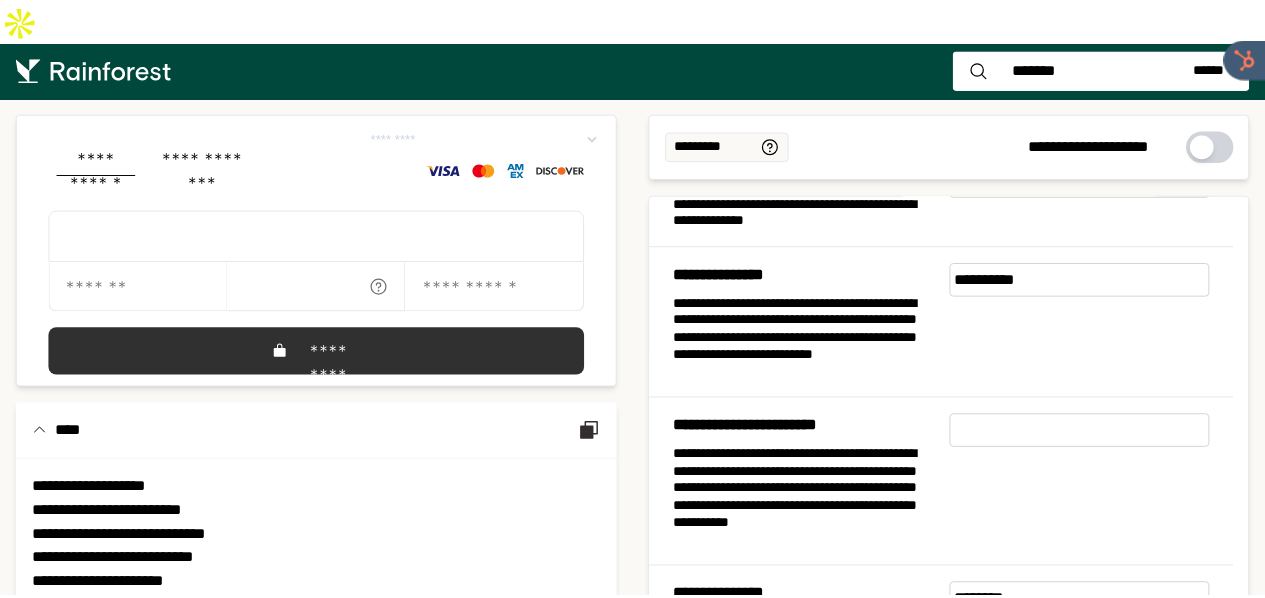 scroll, scrollTop: 200, scrollLeft: 0, axis: vertical 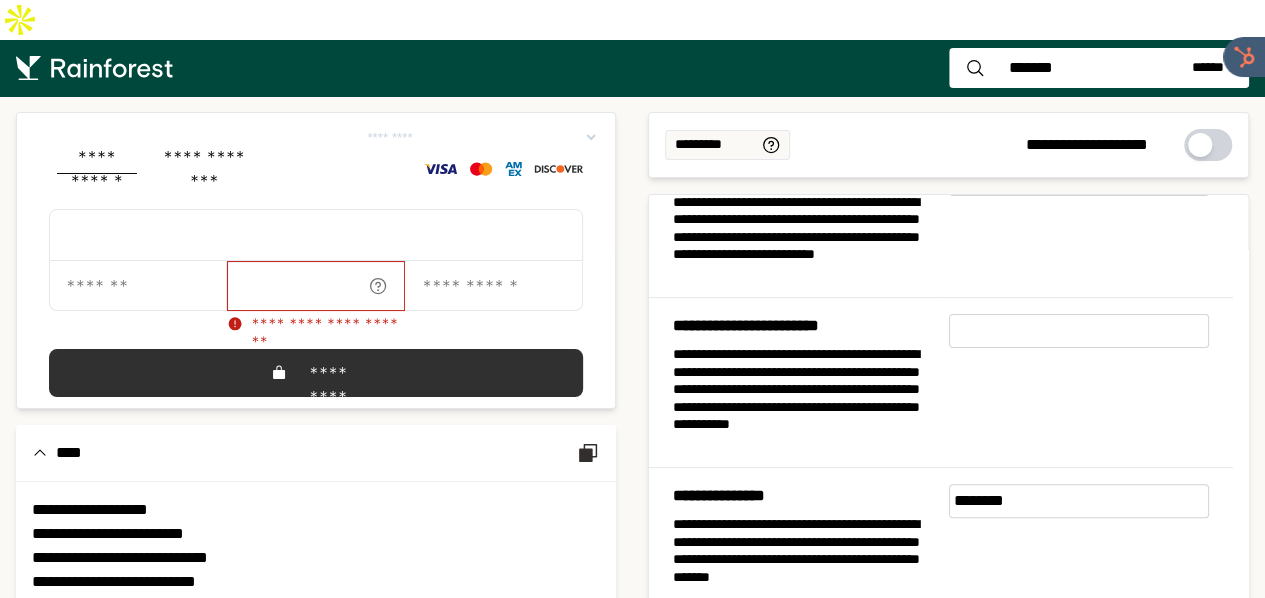 click at bounding box center (316, 286) 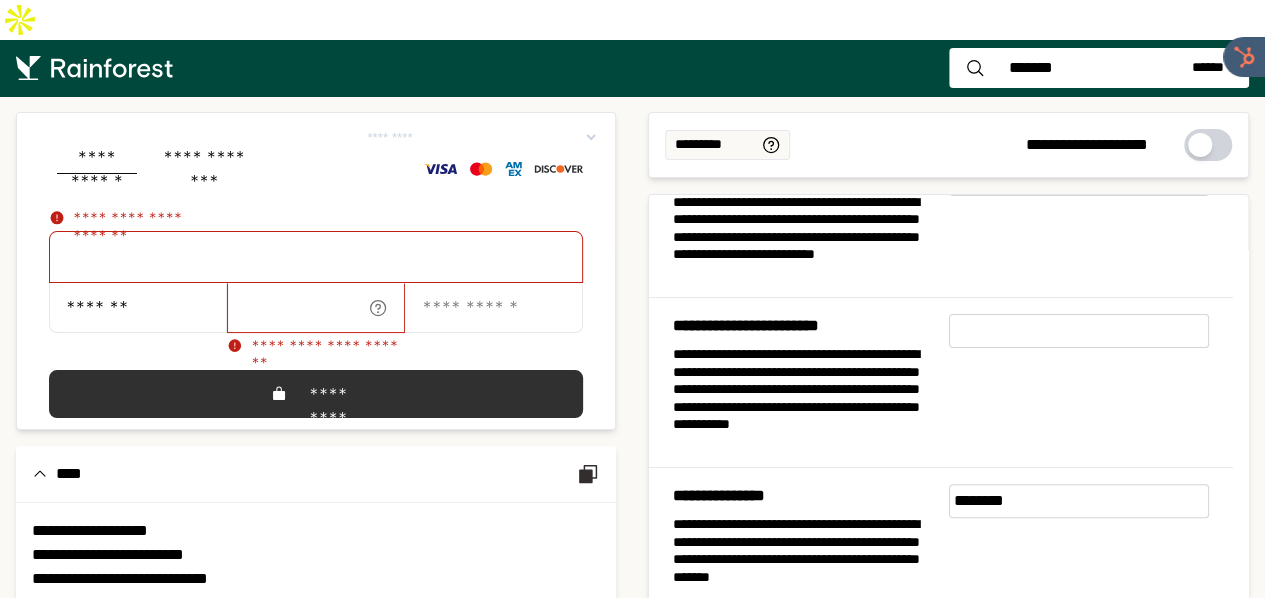 type on "*******" 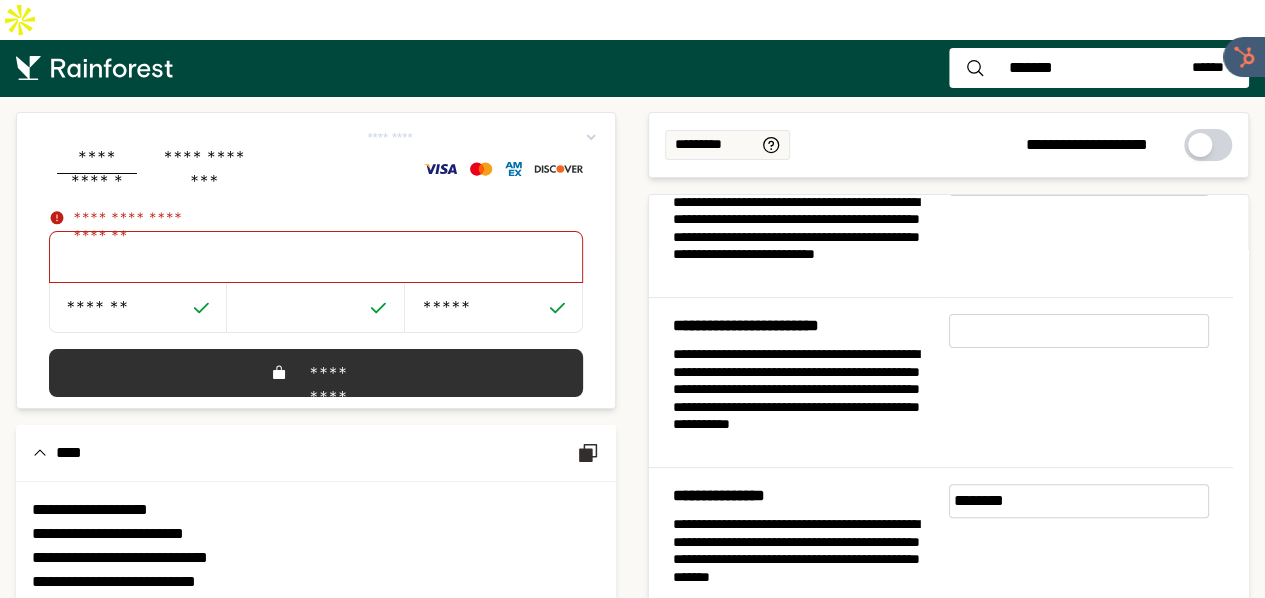 type on "*****" 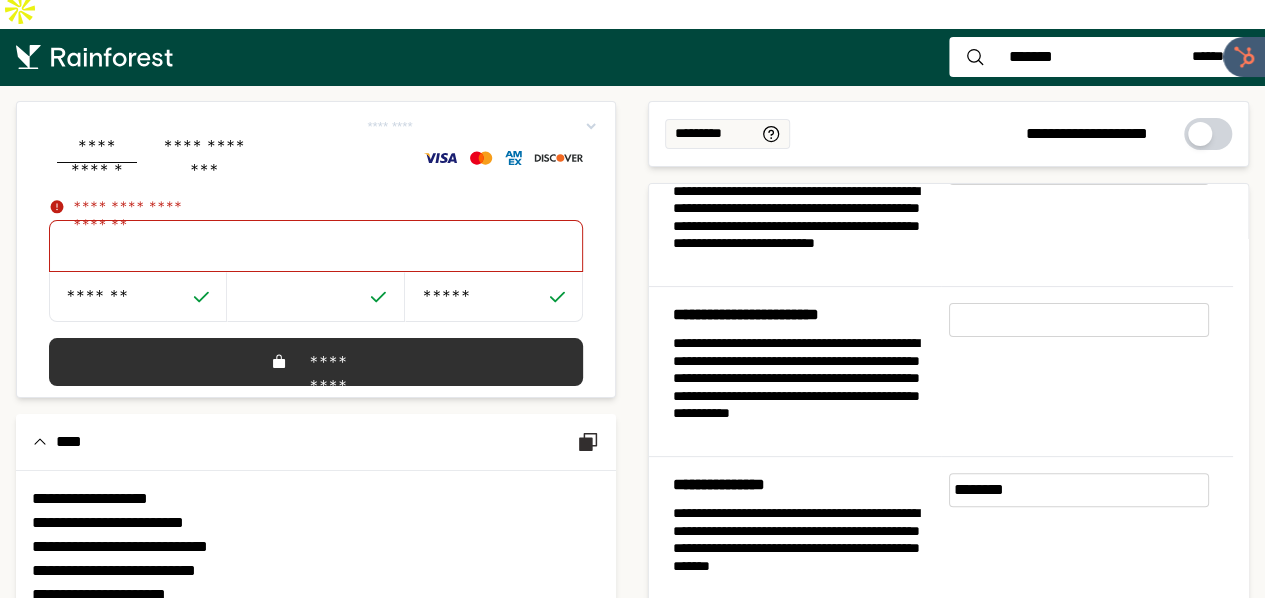 scroll, scrollTop: 0, scrollLeft: 0, axis: both 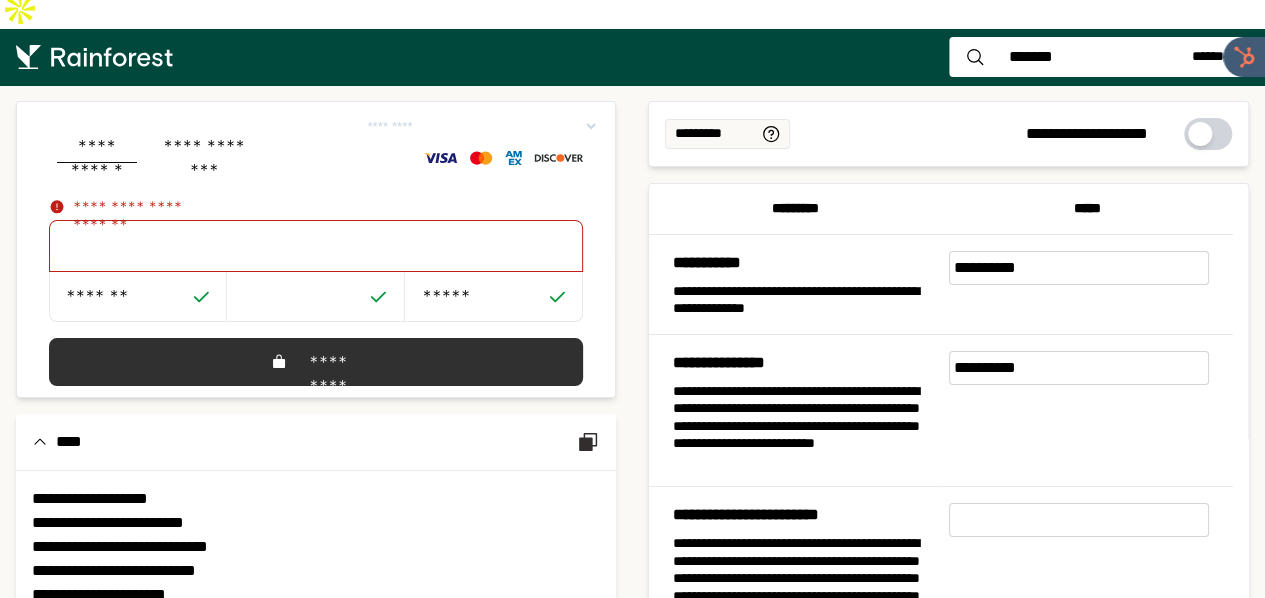 click at bounding box center (1208, 134) 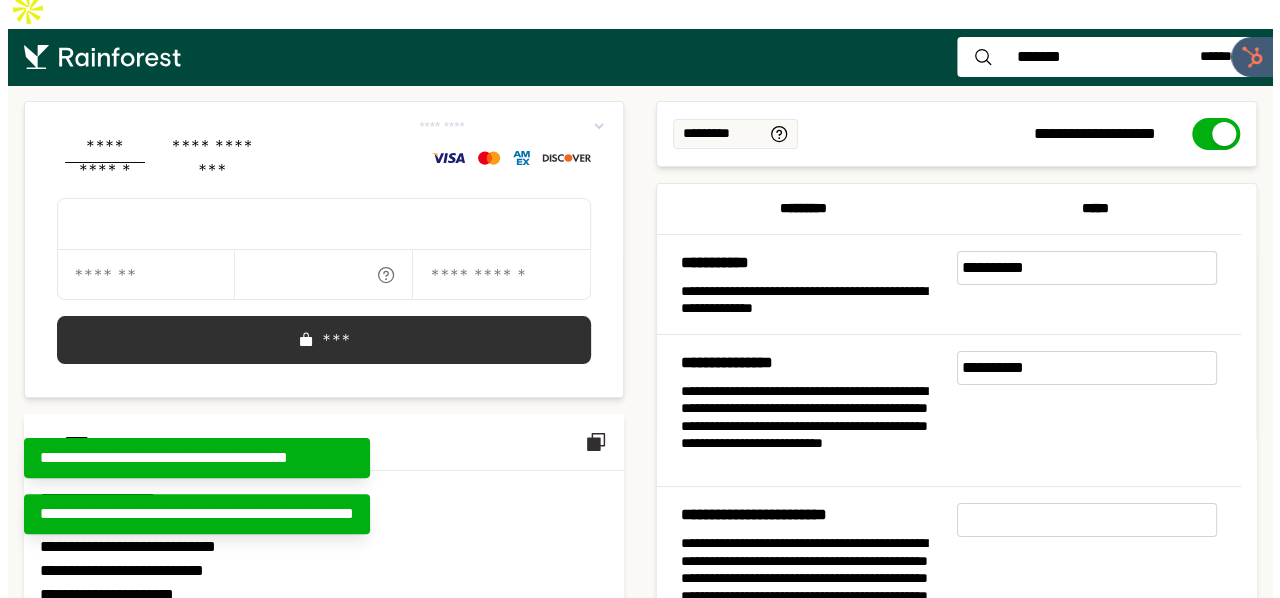 scroll, scrollTop: 0, scrollLeft: 0, axis: both 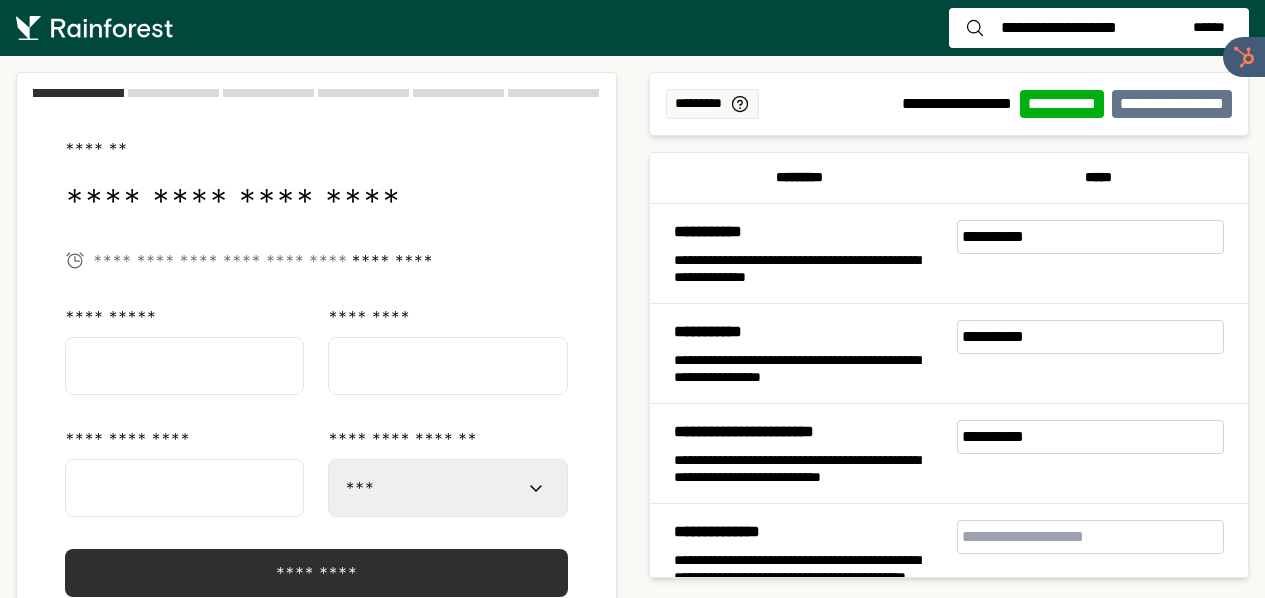 select on "***" 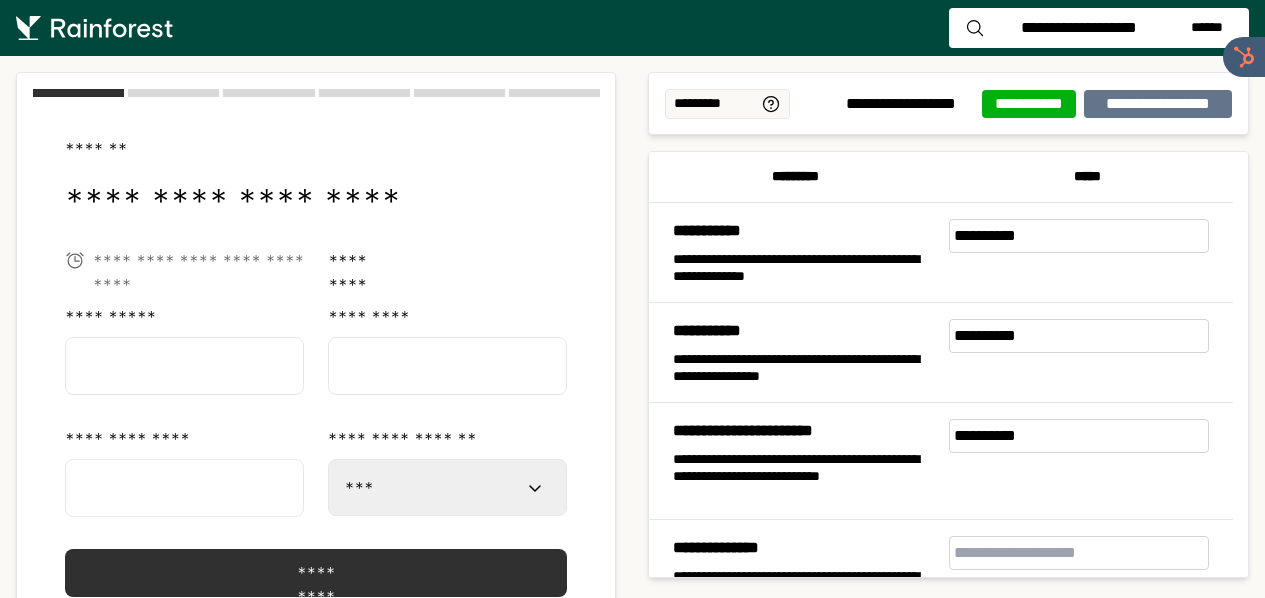 scroll, scrollTop: 0, scrollLeft: 0, axis: both 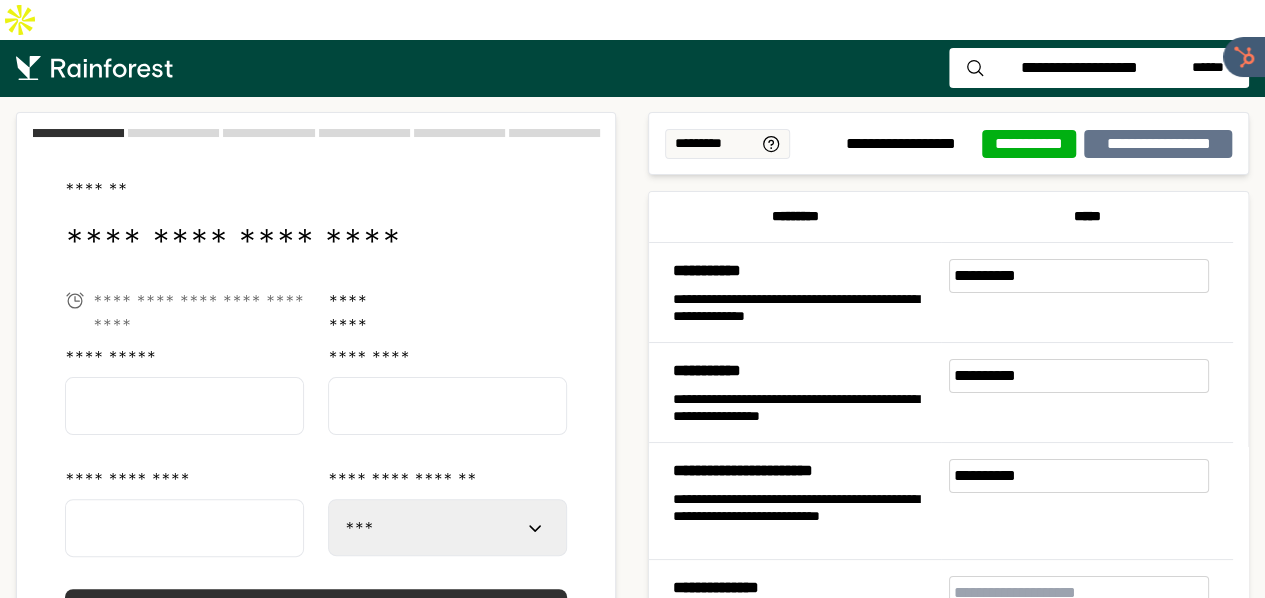 click on "**********" at bounding box center [1079, 68] 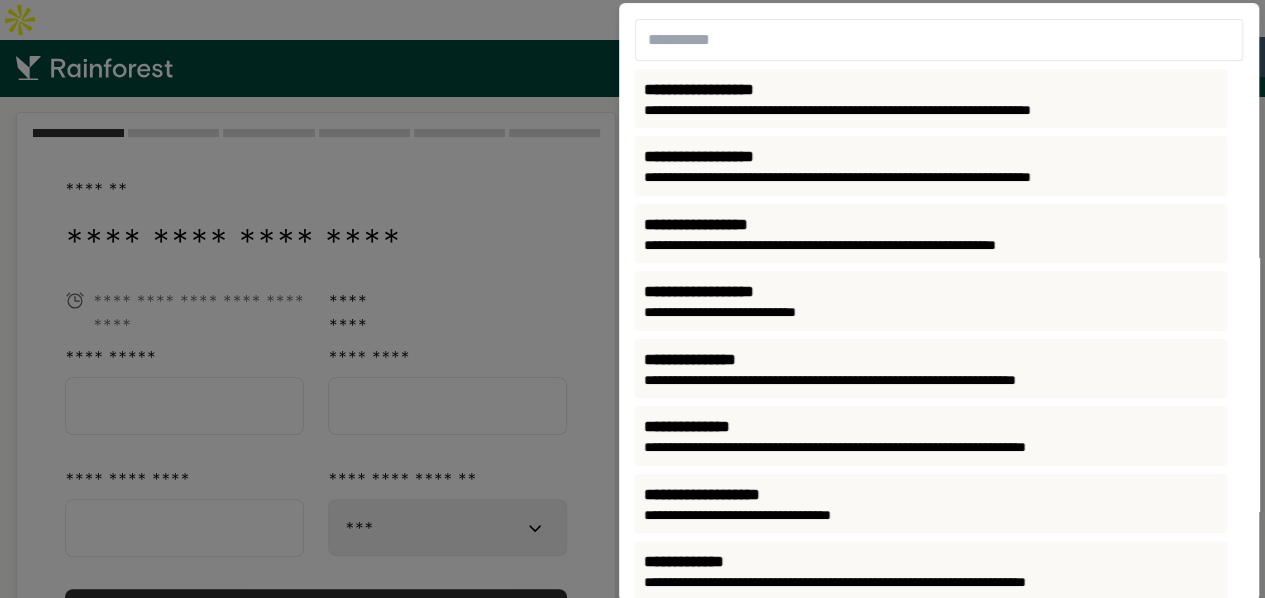 click on "**********" at bounding box center [939, 302] 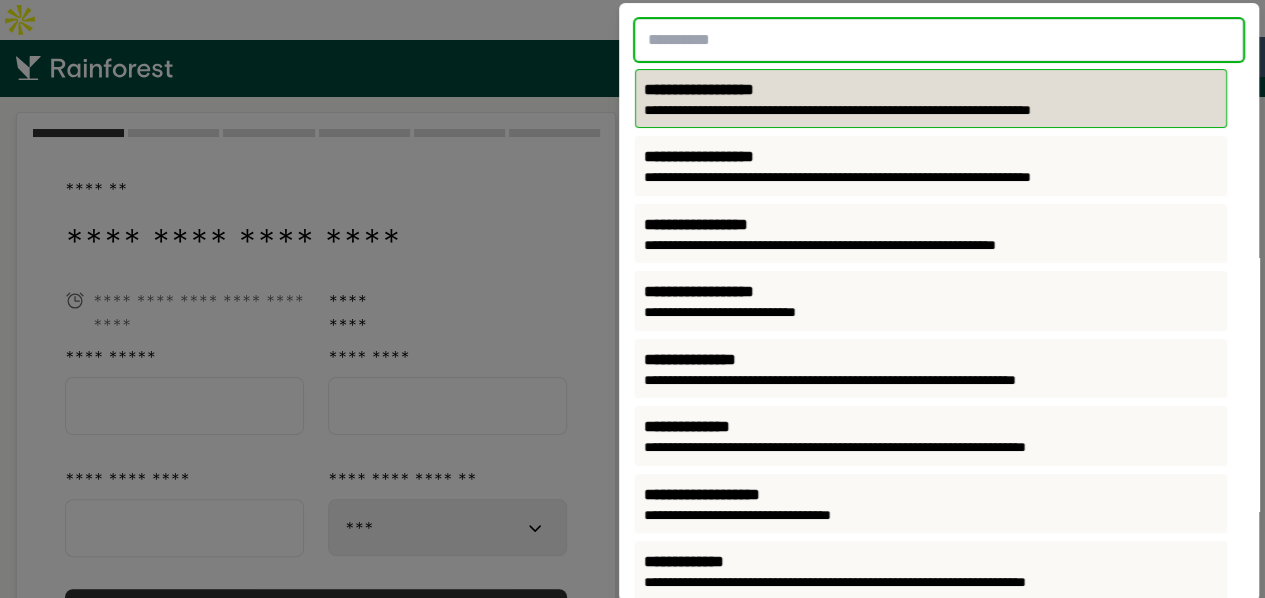 click at bounding box center (939, 40) 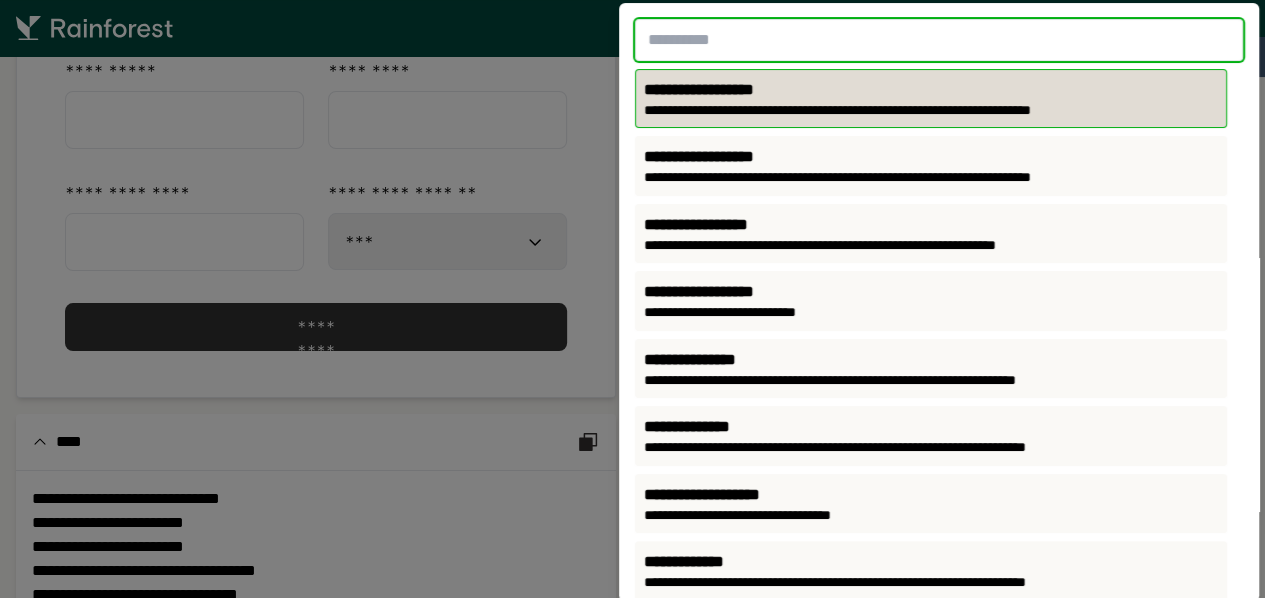 scroll, scrollTop: 0, scrollLeft: 0, axis: both 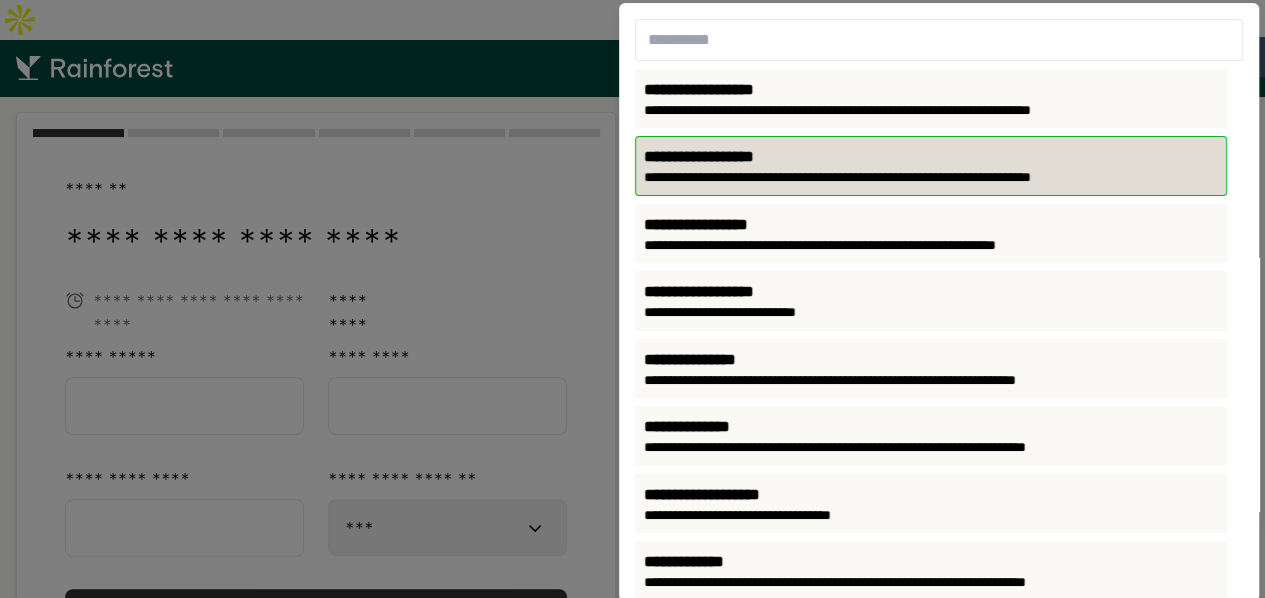 click on "**********" 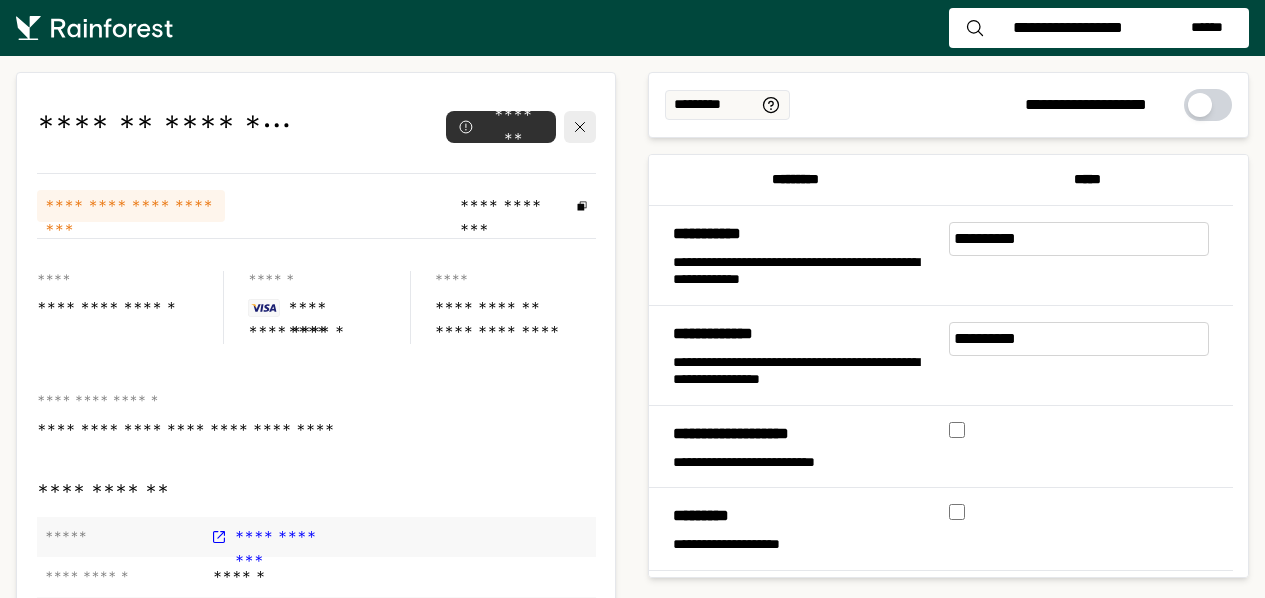 scroll, scrollTop: 0, scrollLeft: 0, axis: both 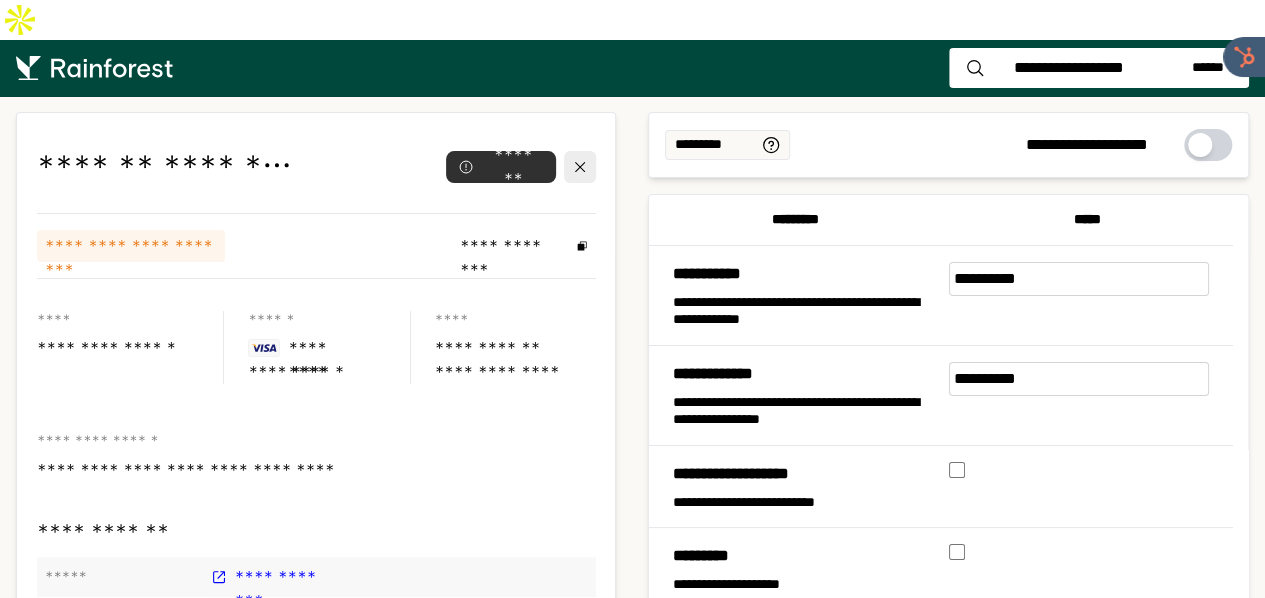 click on "**********" at bounding box center (1068, 68) 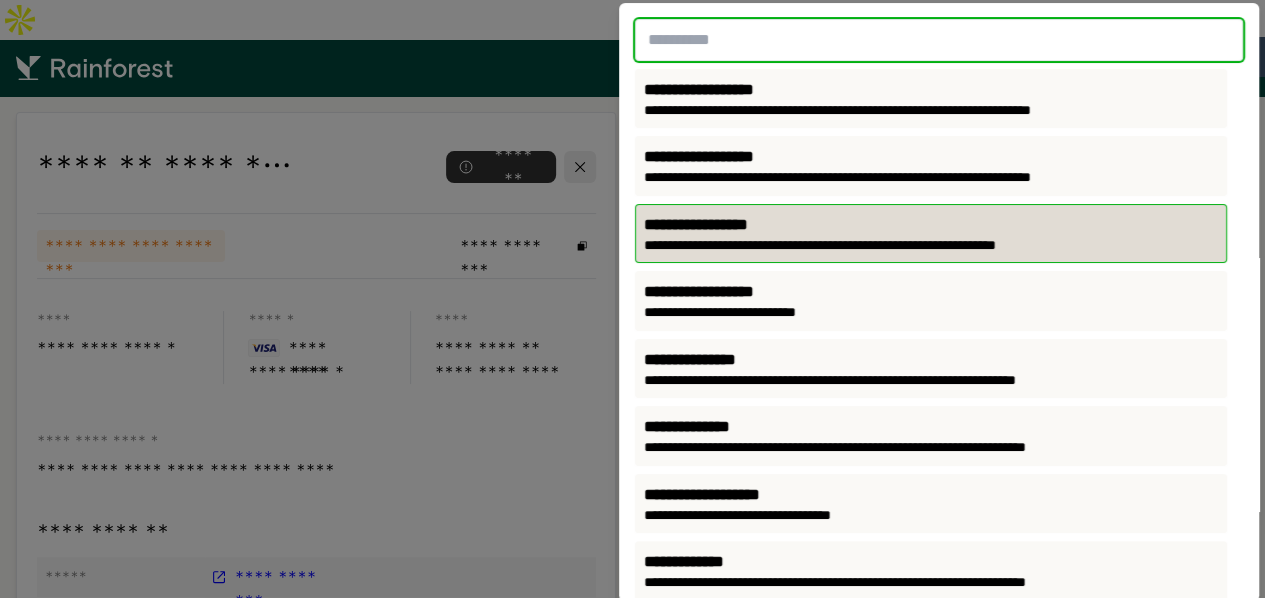 scroll, scrollTop: 100, scrollLeft: 0, axis: vertical 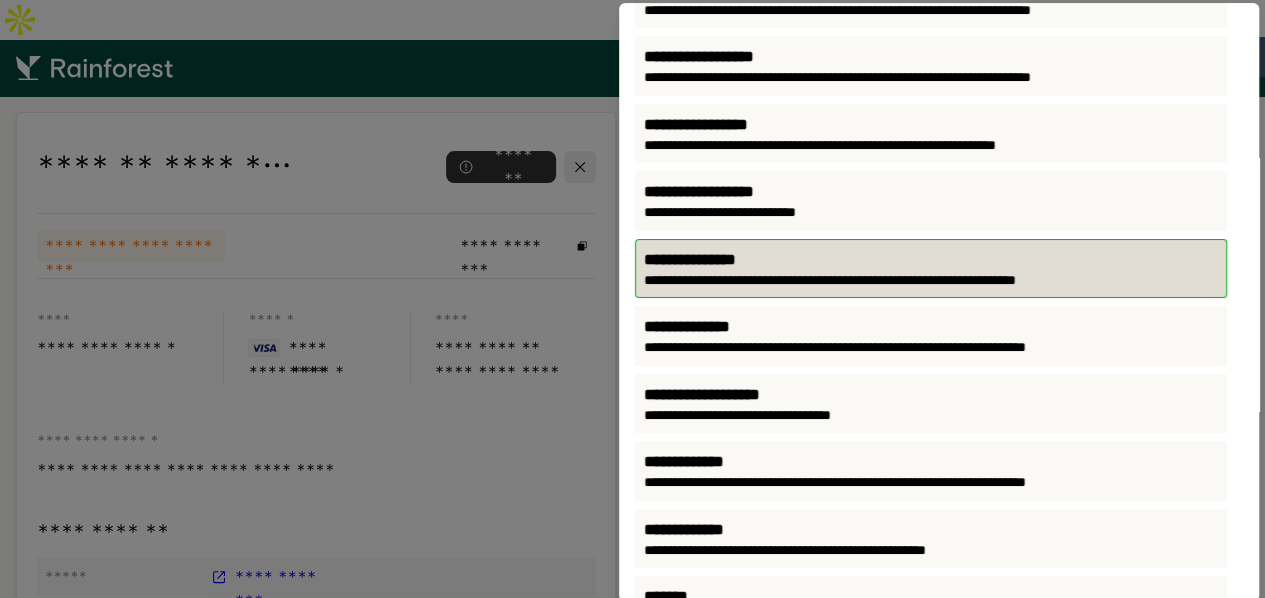 click on "**********" at bounding box center [931, 281] 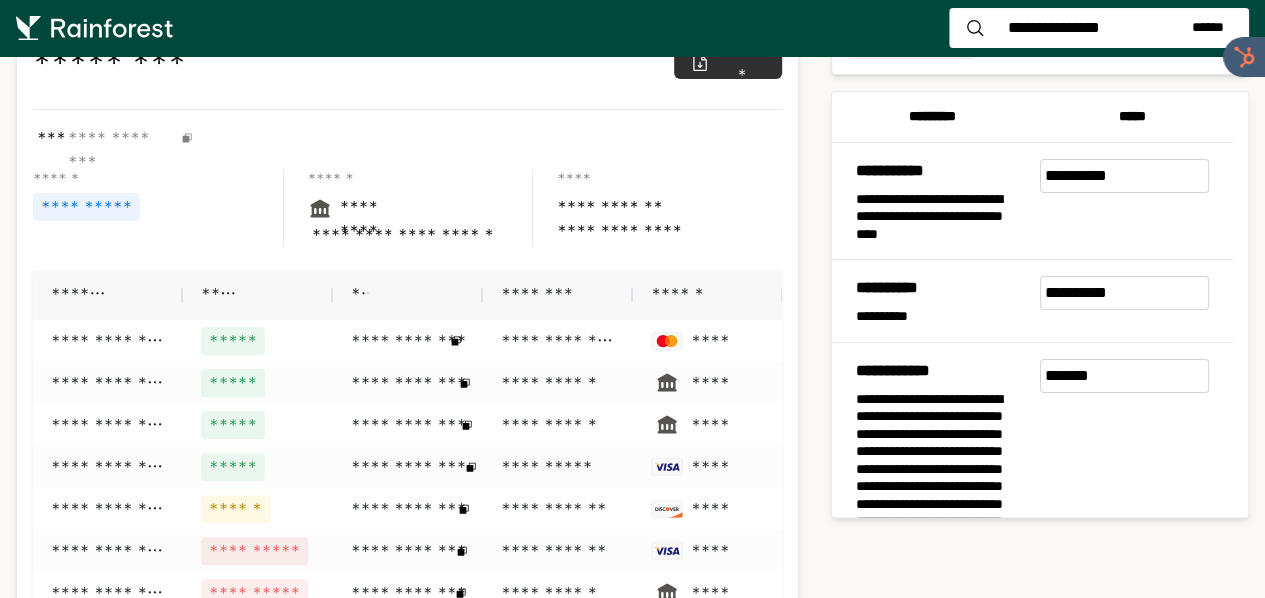 scroll, scrollTop: 0, scrollLeft: 0, axis: both 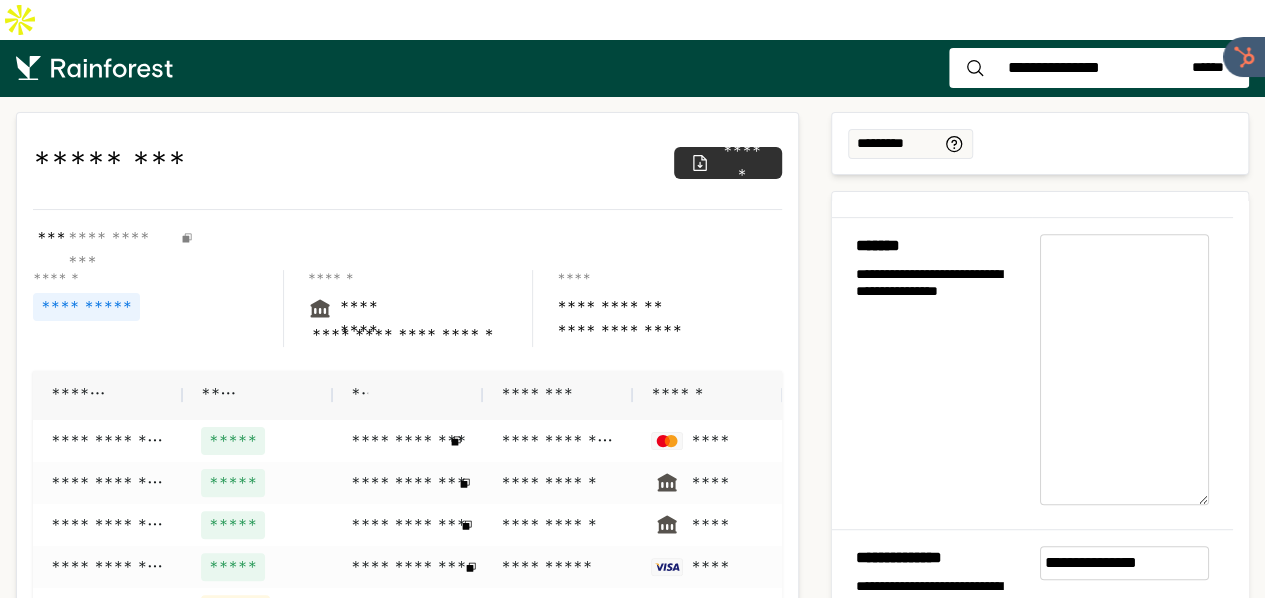 drag, startPoint x: 1201, startPoint y: 317, endPoint x: 1220, endPoint y: 443, distance: 127.424484 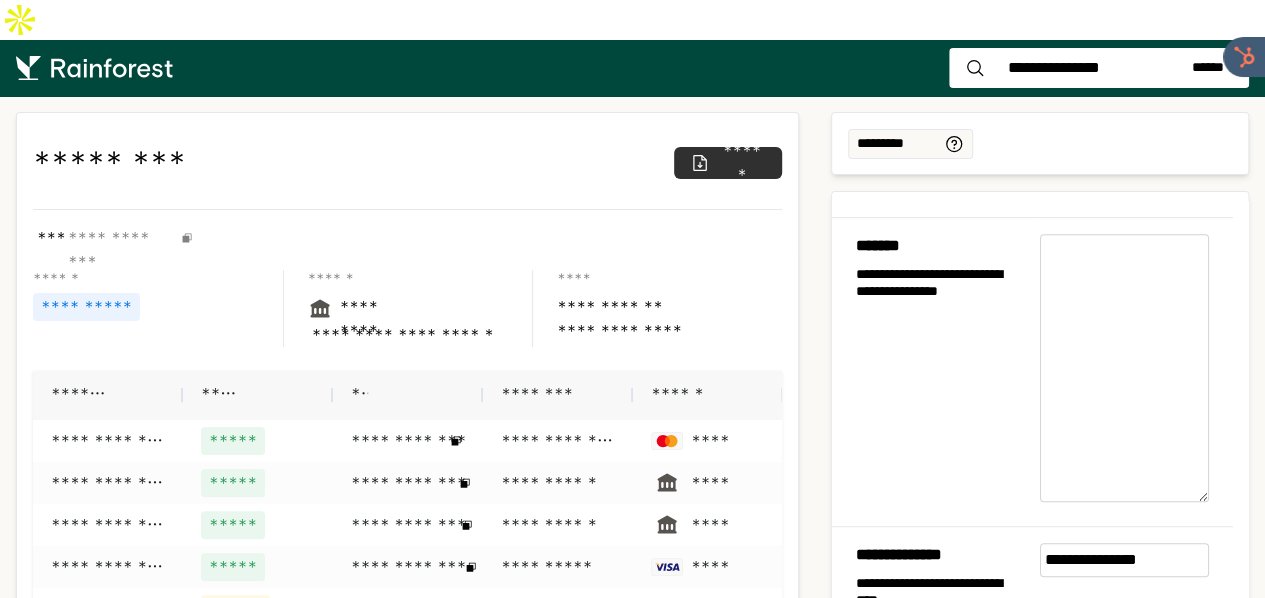 scroll, scrollTop: 0, scrollLeft: 0, axis: both 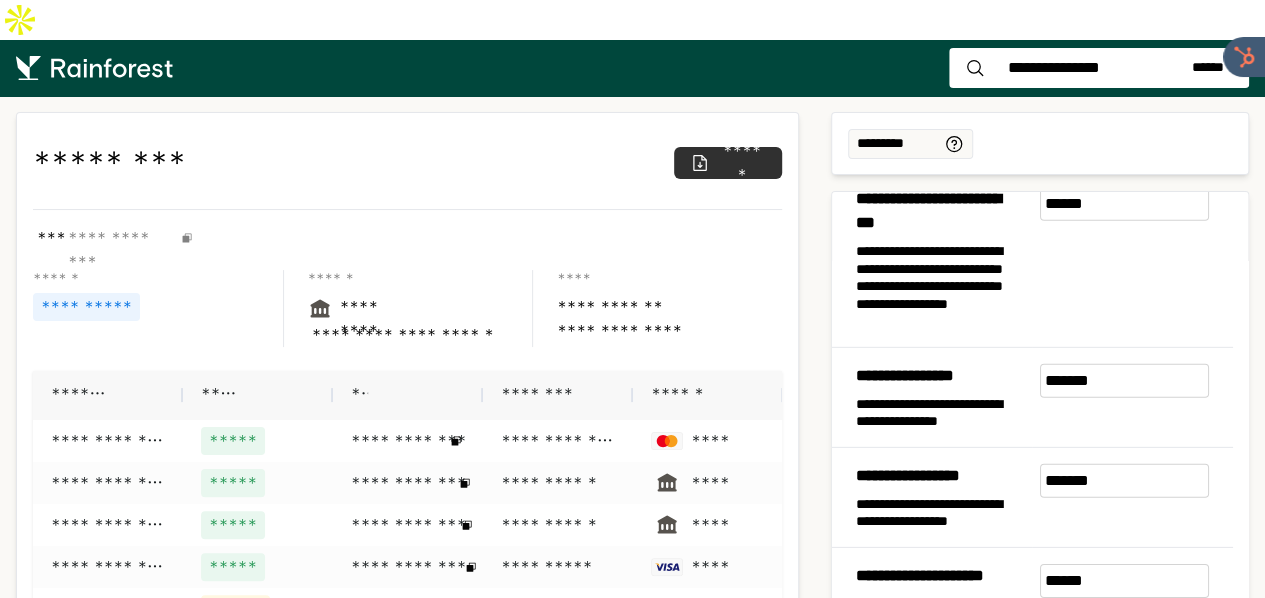 click on "*******" at bounding box center [1124, 381] 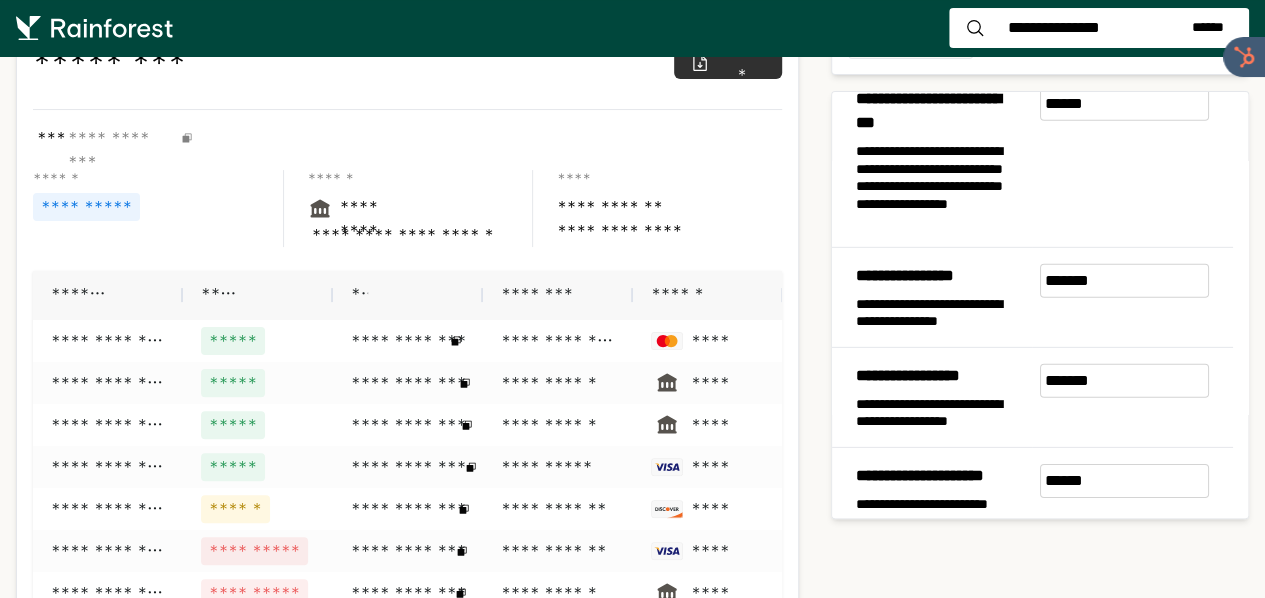 scroll, scrollTop: 200, scrollLeft: 0, axis: vertical 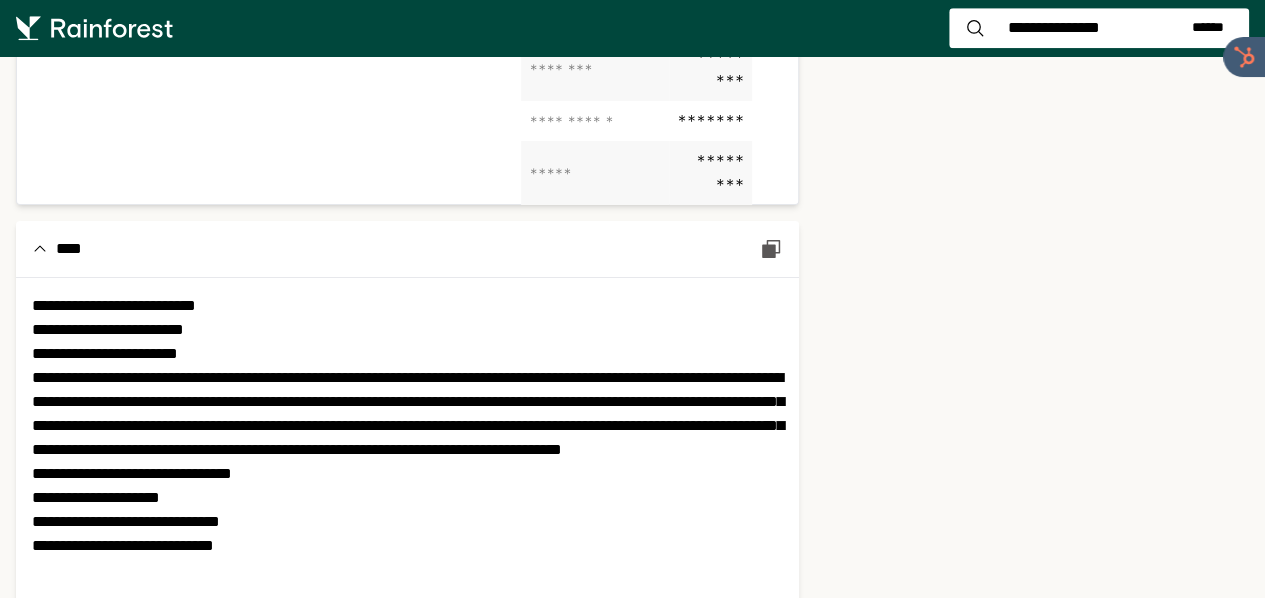 click 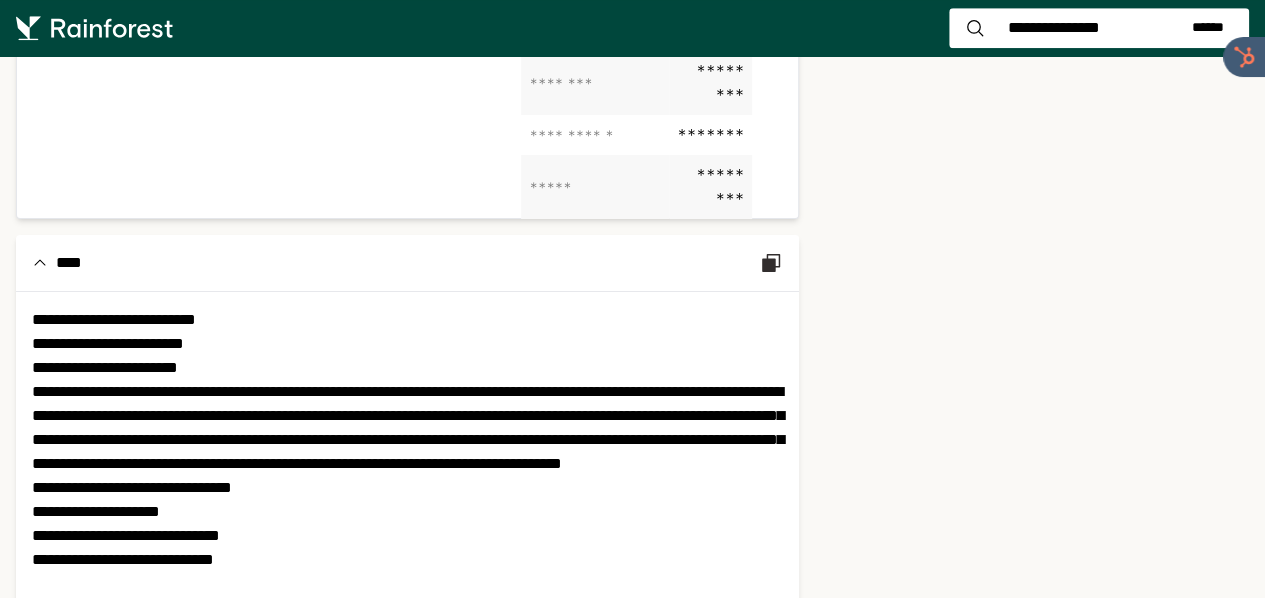 scroll, scrollTop: 814, scrollLeft: 0, axis: vertical 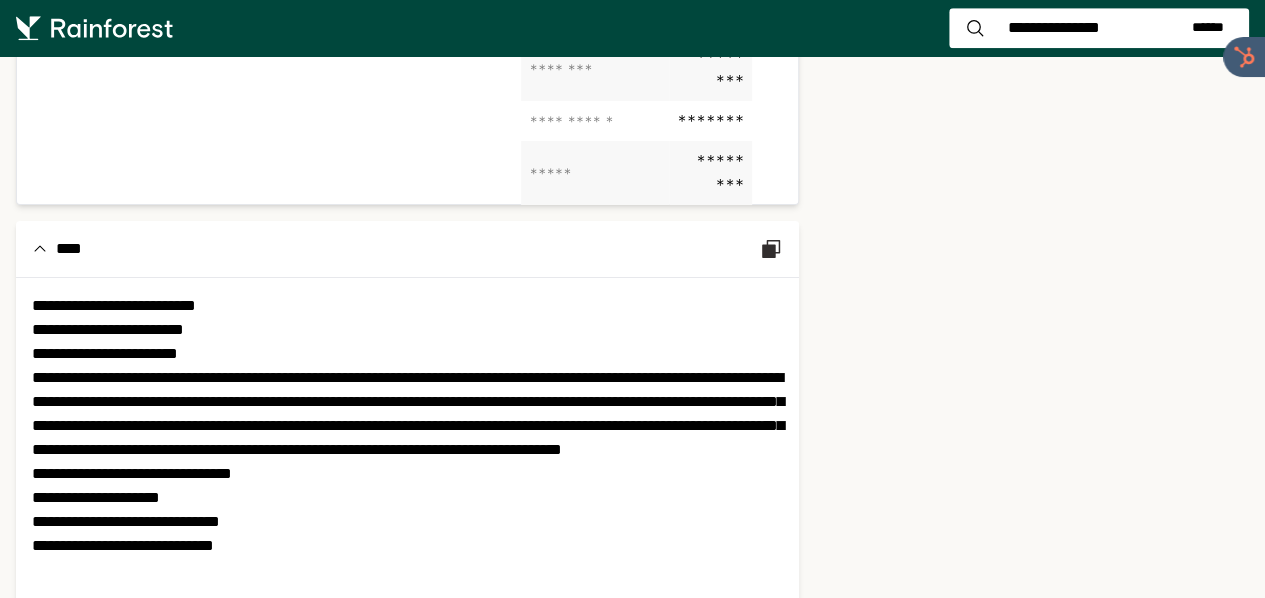 type 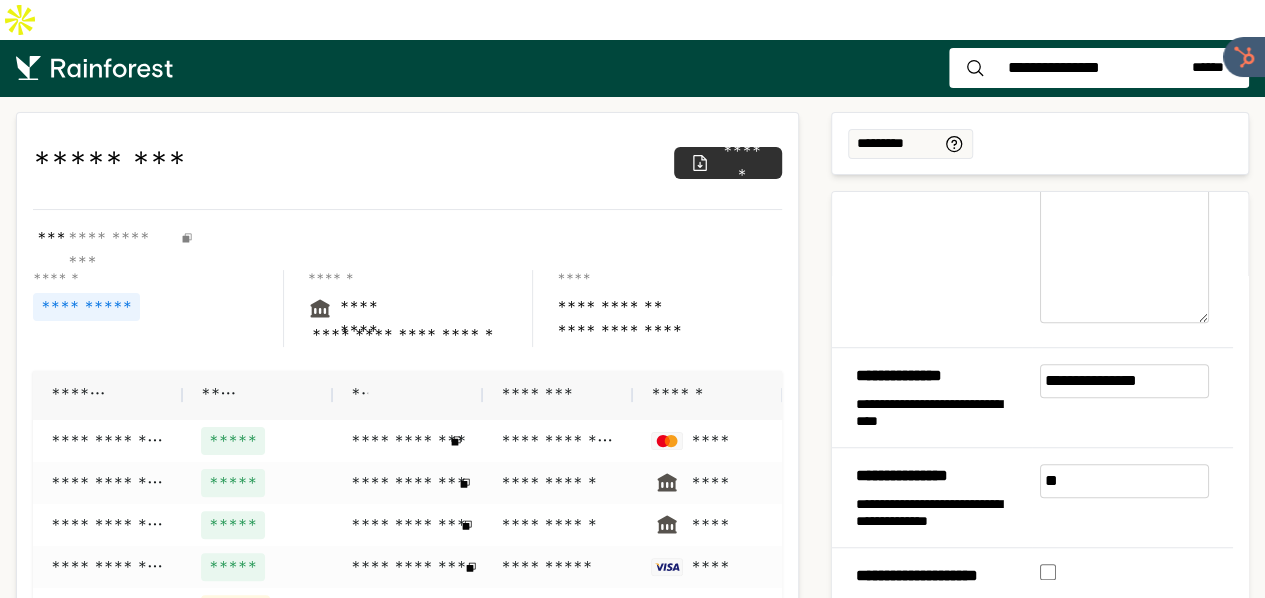 click on "**********" at bounding box center [1099, 68] 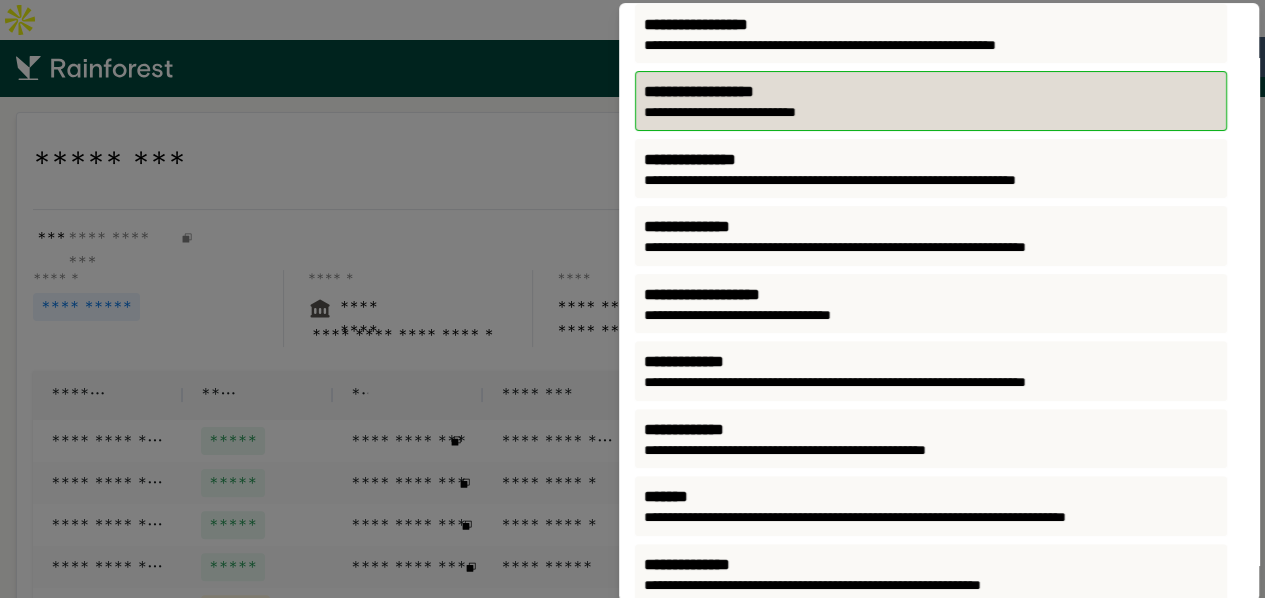 scroll, scrollTop: 277, scrollLeft: 0, axis: vertical 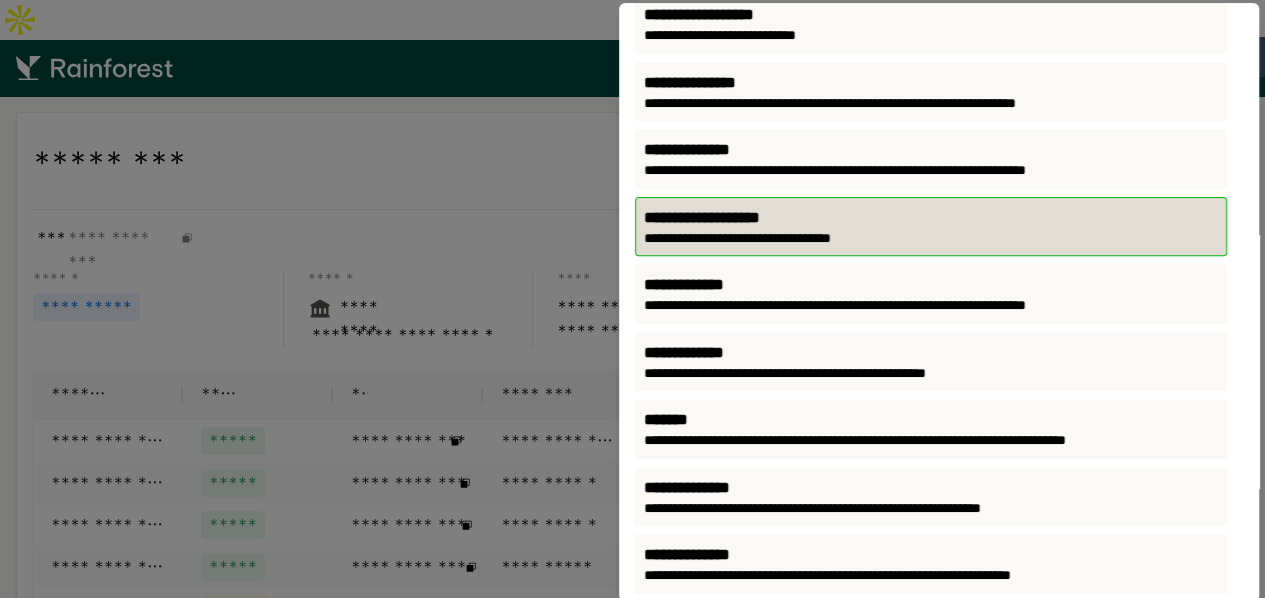 click on "**********" at bounding box center (931, 218) 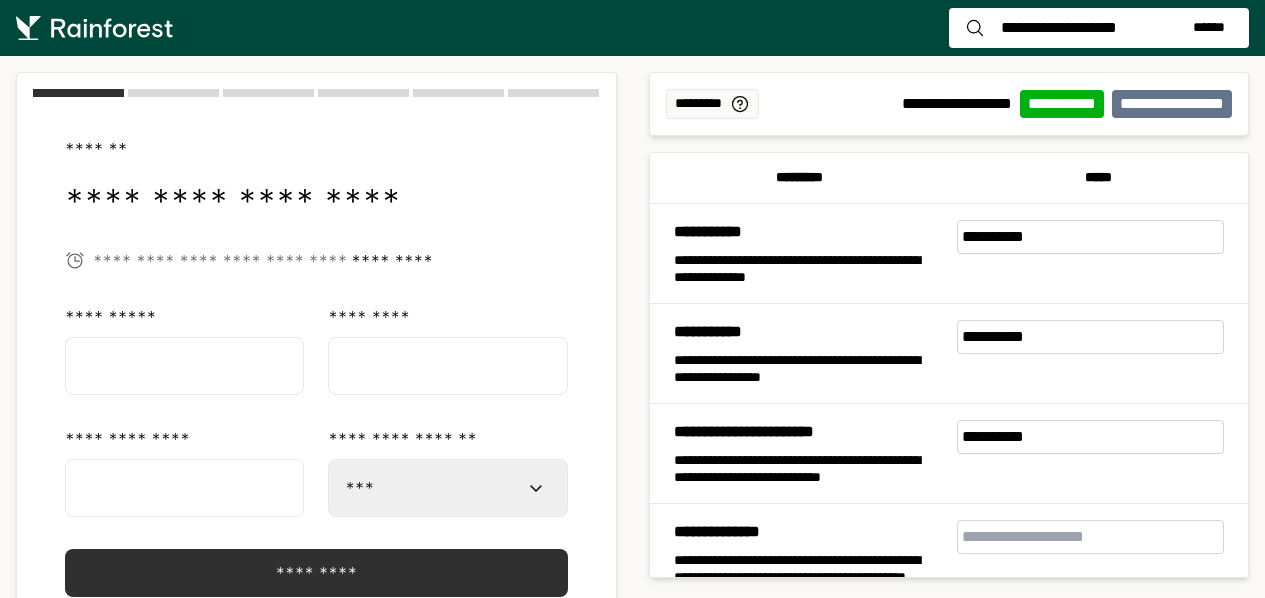 select on "***" 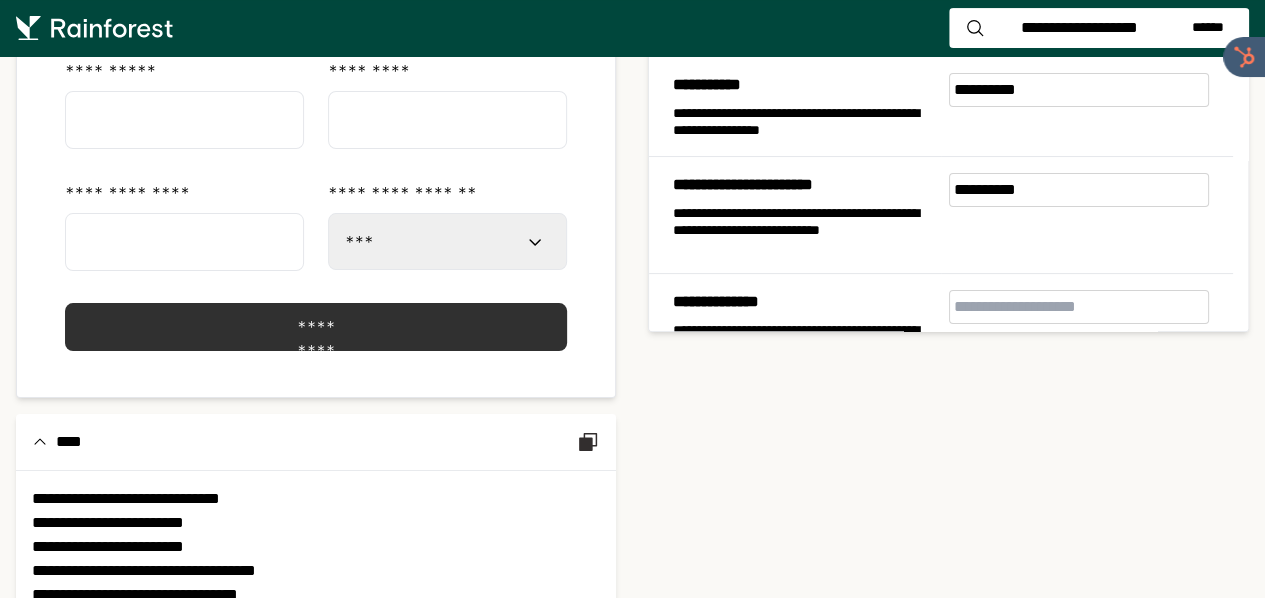 scroll, scrollTop: 0, scrollLeft: 0, axis: both 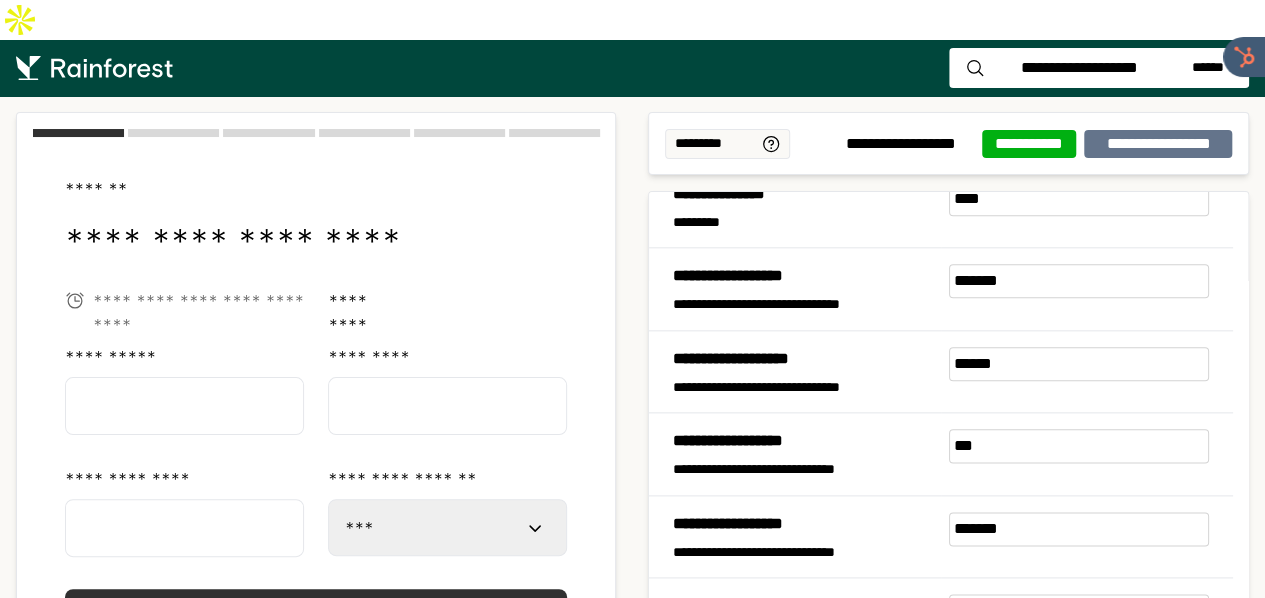 click on "******* *********" at bounding box center (316, 403) 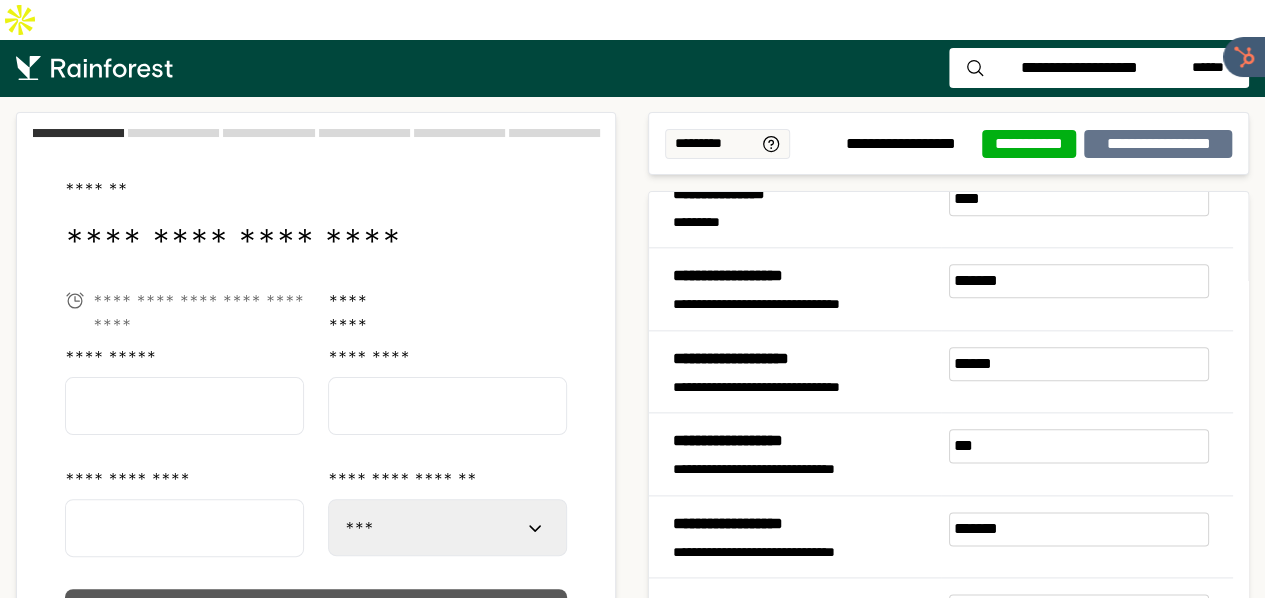 click on "*********" at bounding box center [316, 613] 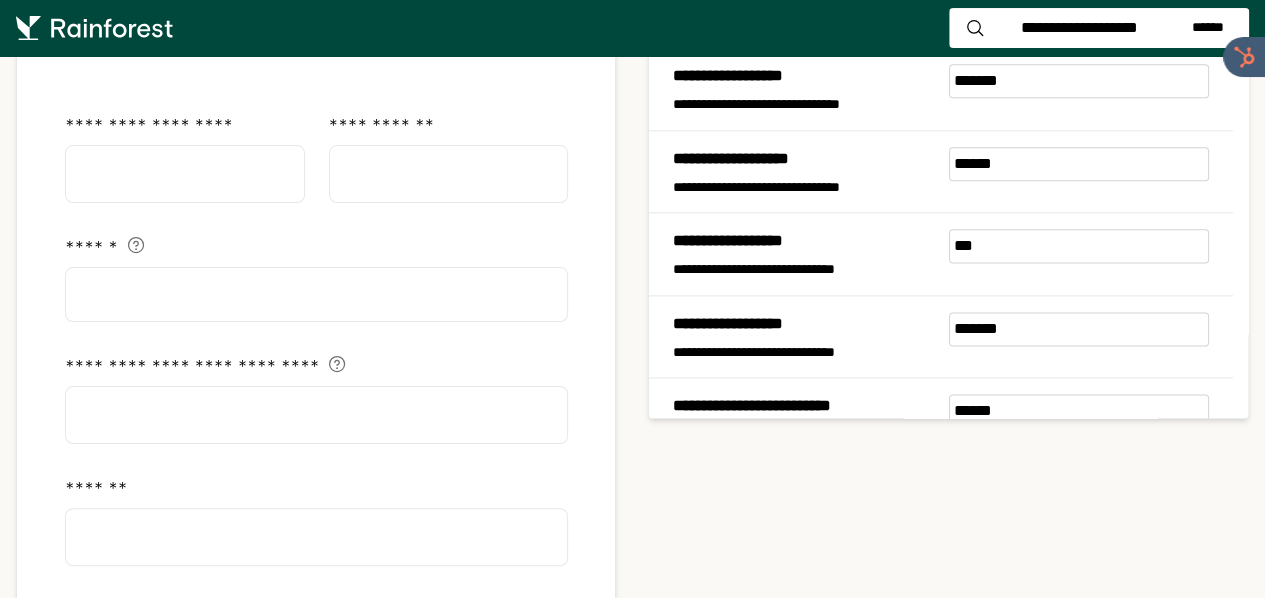 scroll, scrollTop: 300, scrollLeft: 0, axis: vertical 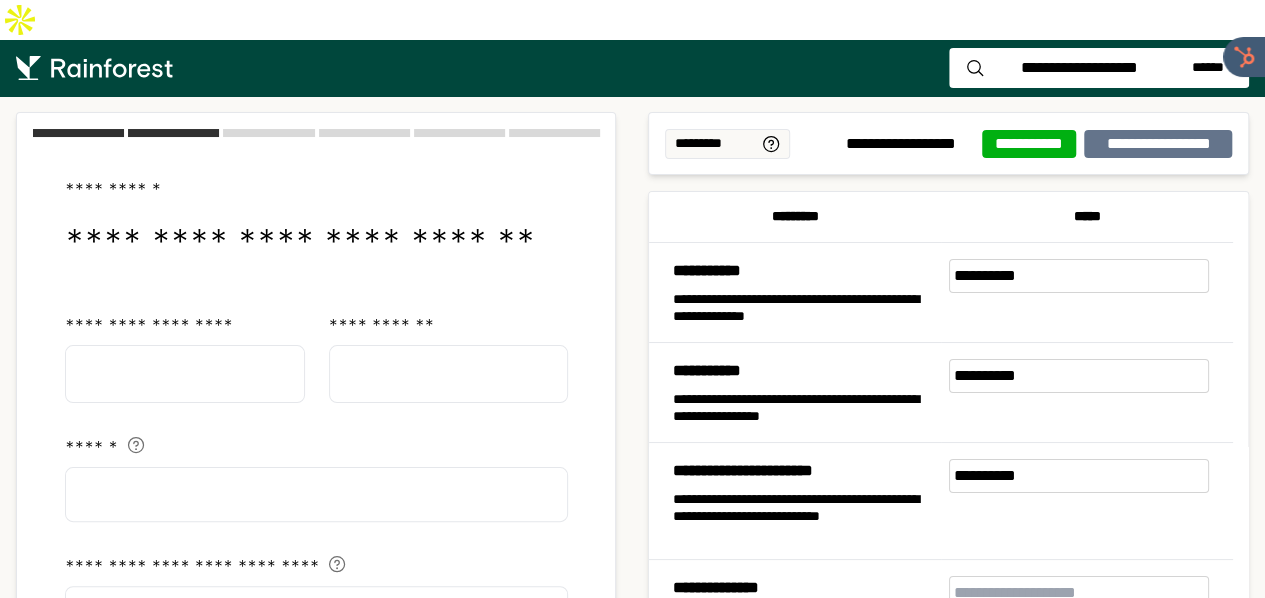 click on "**********" at bounding box center [1079, 68] 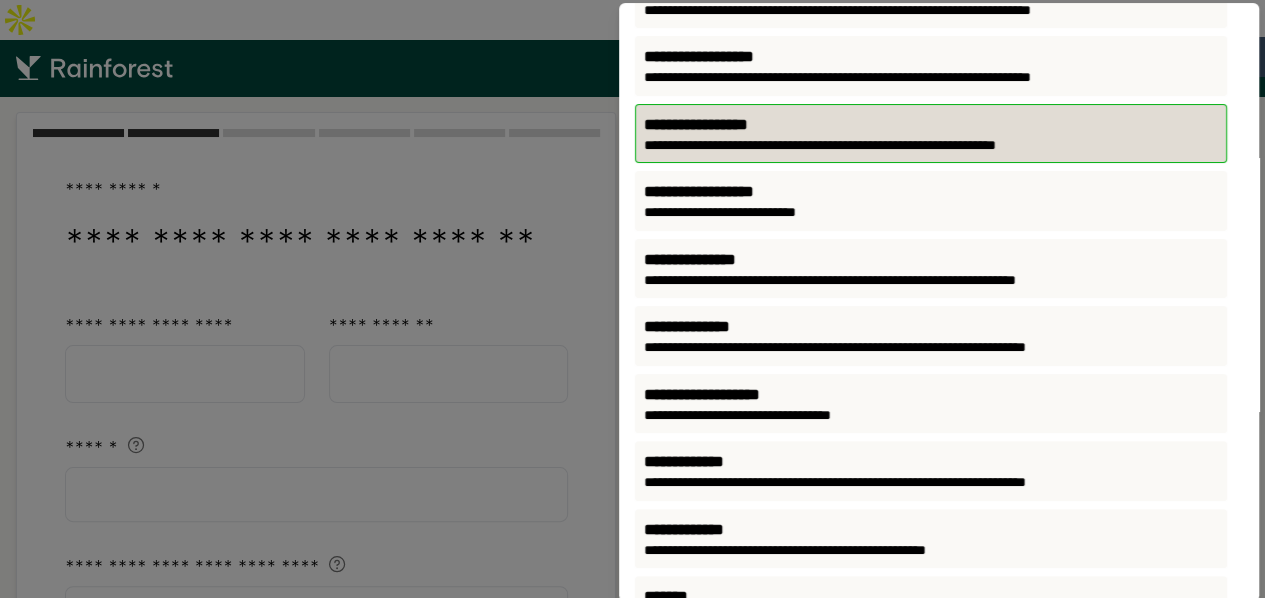 scroll, scrollTop: 277, scrollLeft: 0, axis: vertical 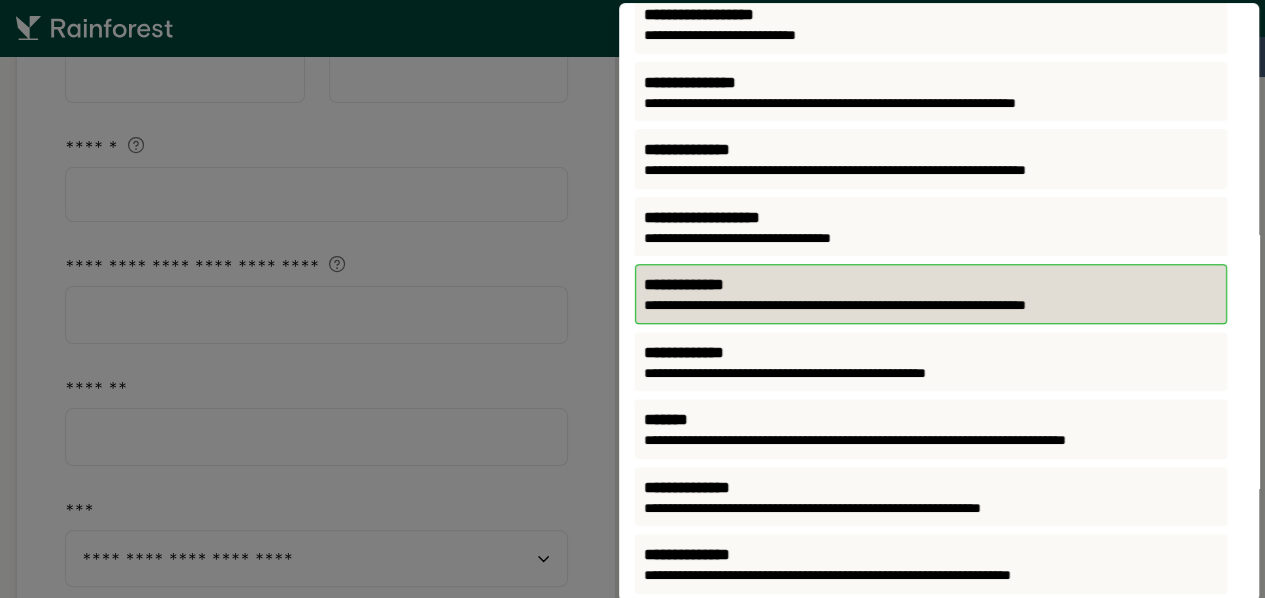 click on "**********" at bounding box center (931, 285) 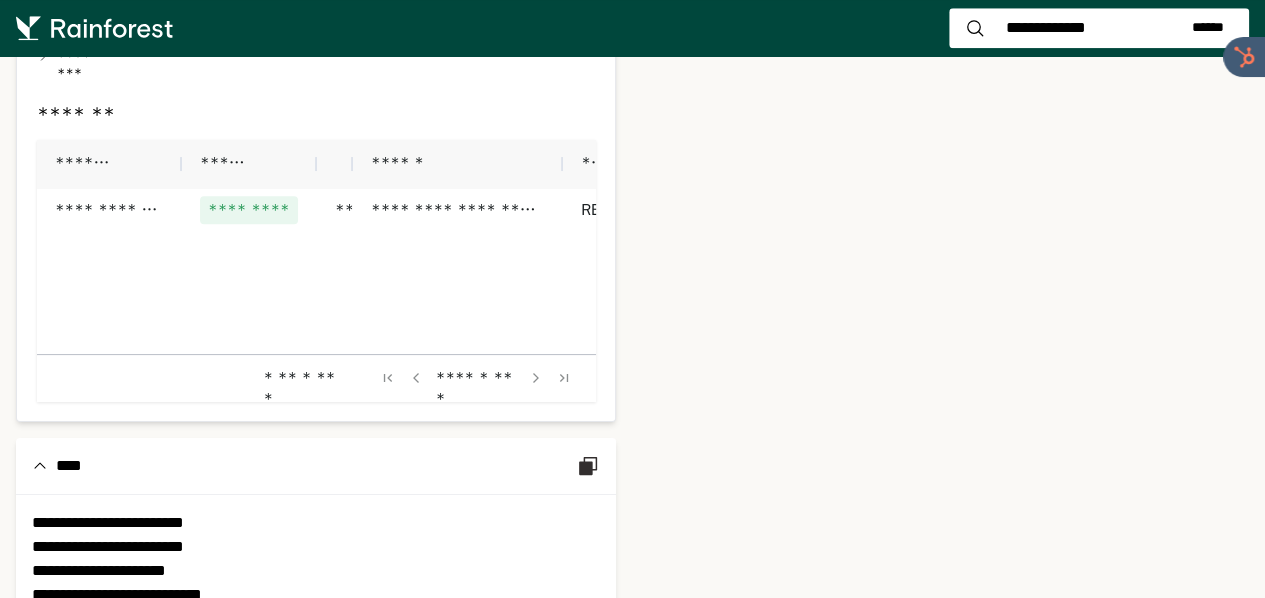 scroll, scrollTop: 0, scrollLeft: 0, axis: both 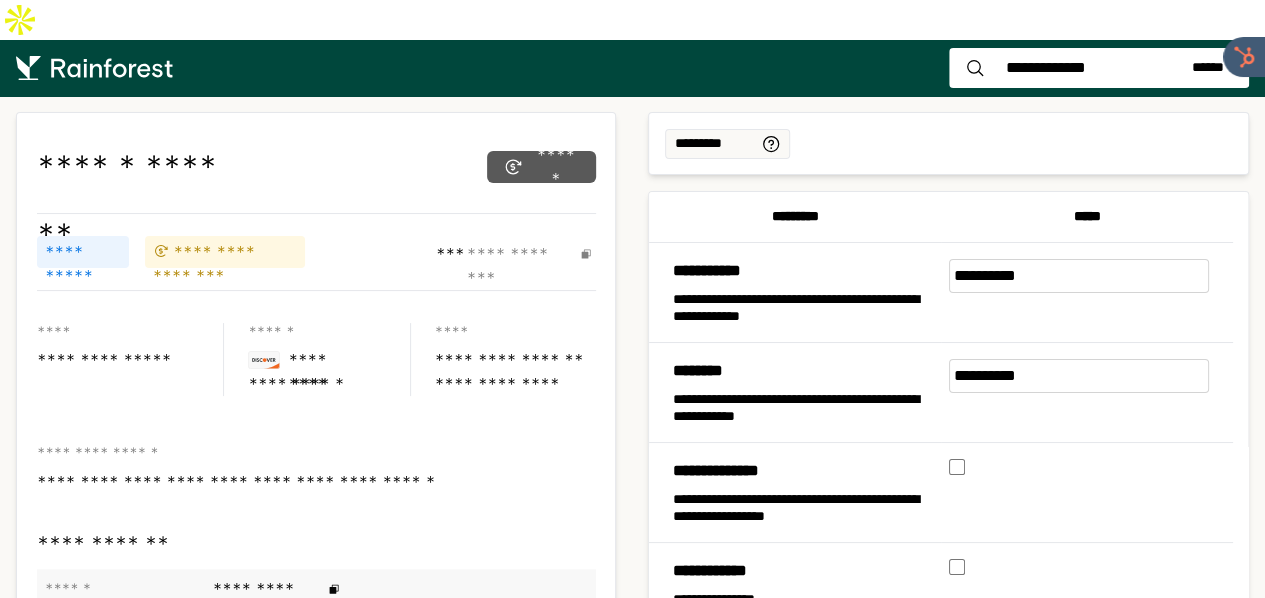 click on "******" at bounding box center [541, 167] 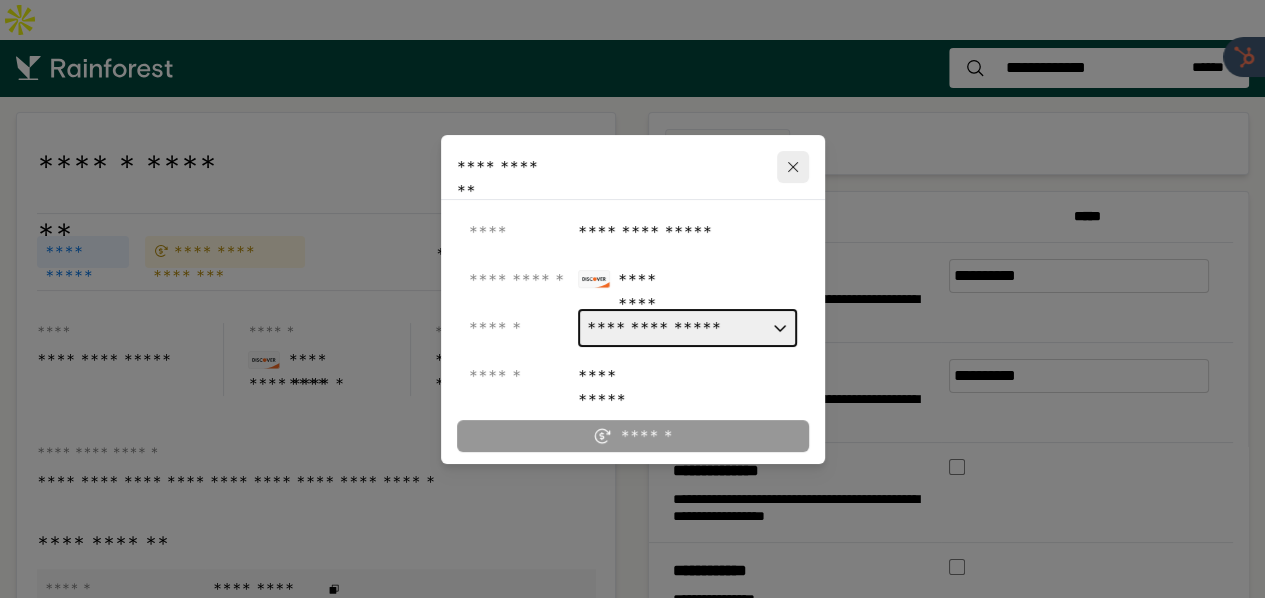 click on "**********" at bounding box center (687, 328) 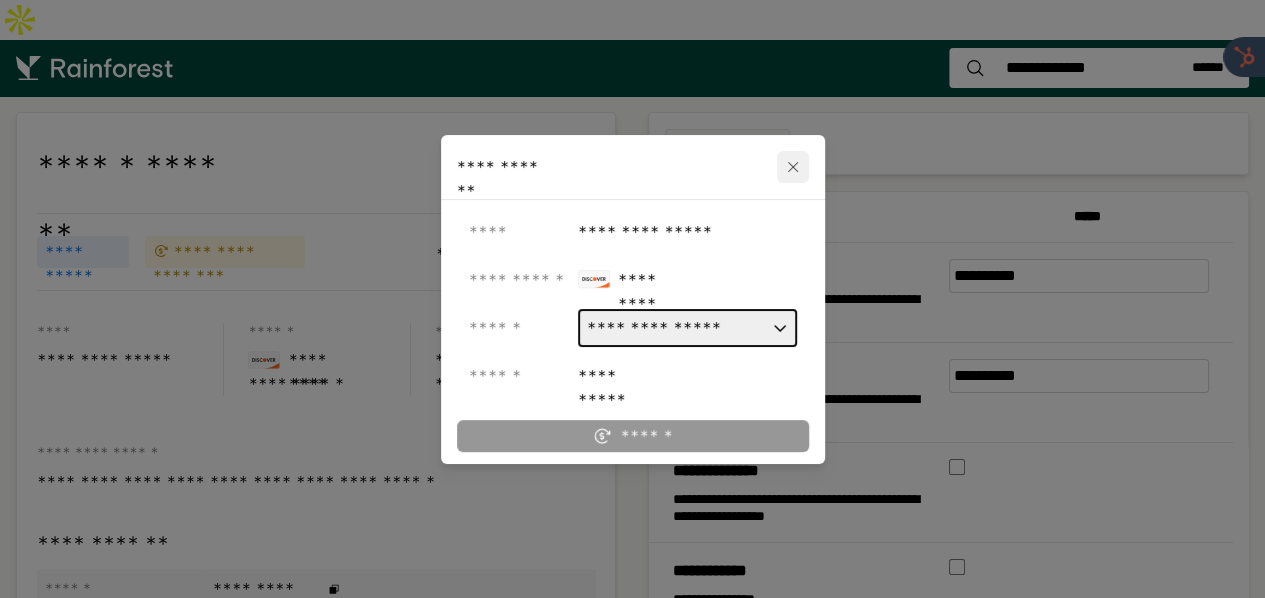 click 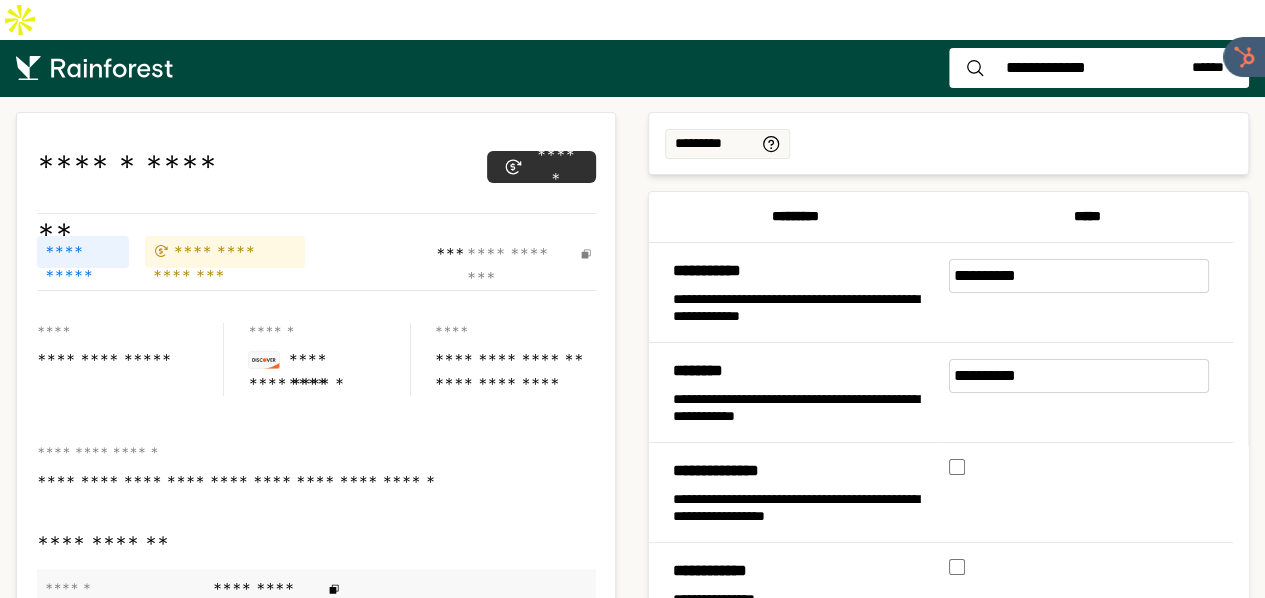 scroll, scrollTop: 100, scrollLeft: 0, axis: vertical 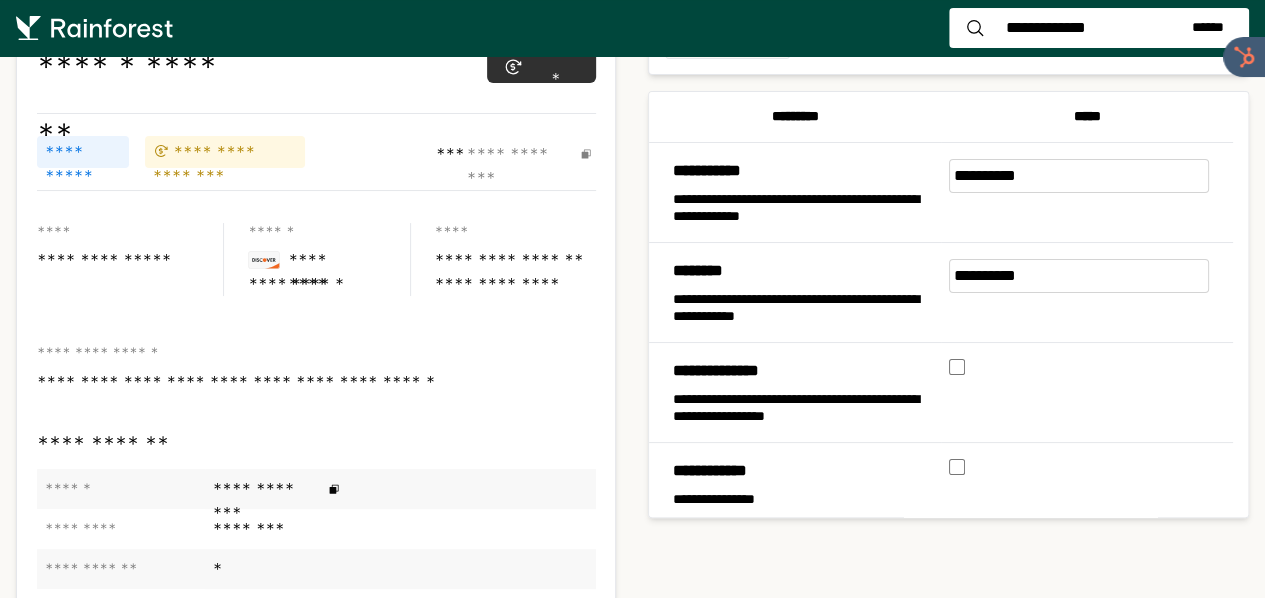 drag, startPoint x: 320, startPoint y: 217, endPoint x: 355, endPoint y: 230, distance: 37.336308 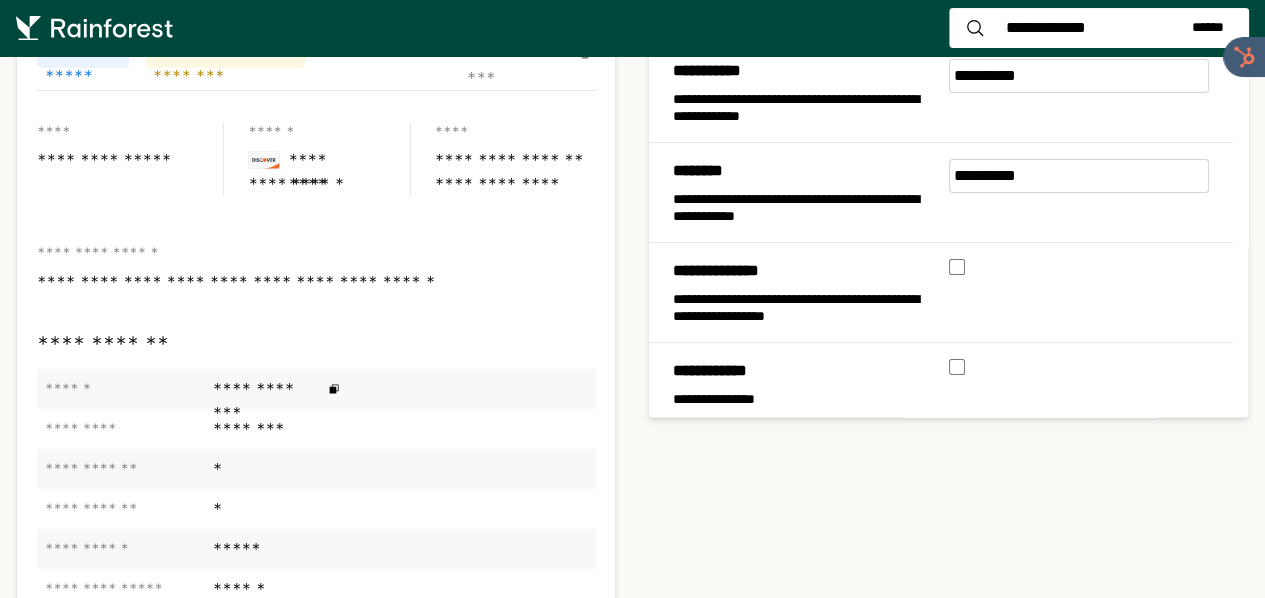 click on "**********" at bounding box center (316, 282) 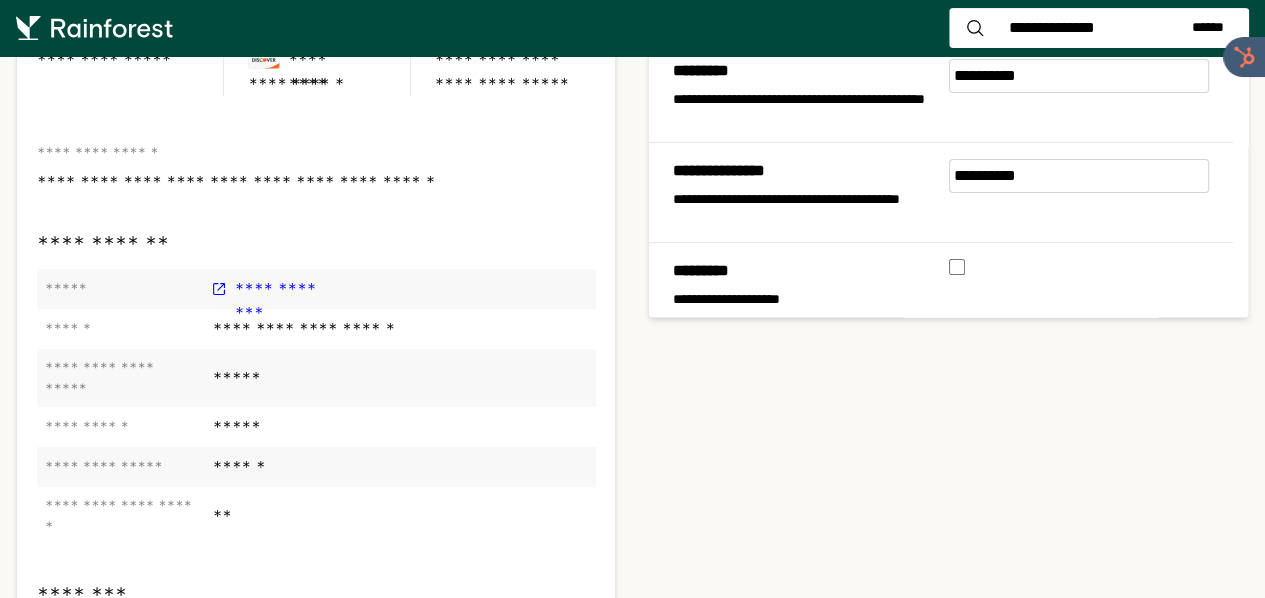 scroll, scrollTop: 0, scrollLeft: 0, axis: both 